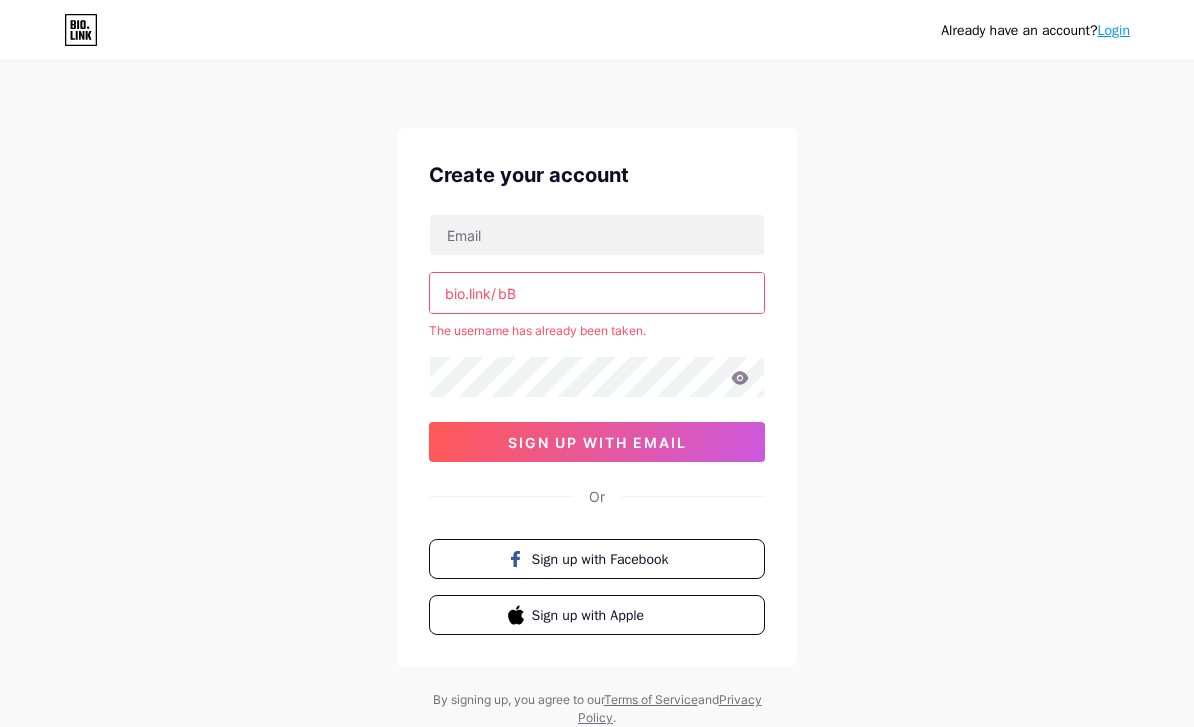 scroll, scrollTop: 0, scrollLeft: 0, axis: both 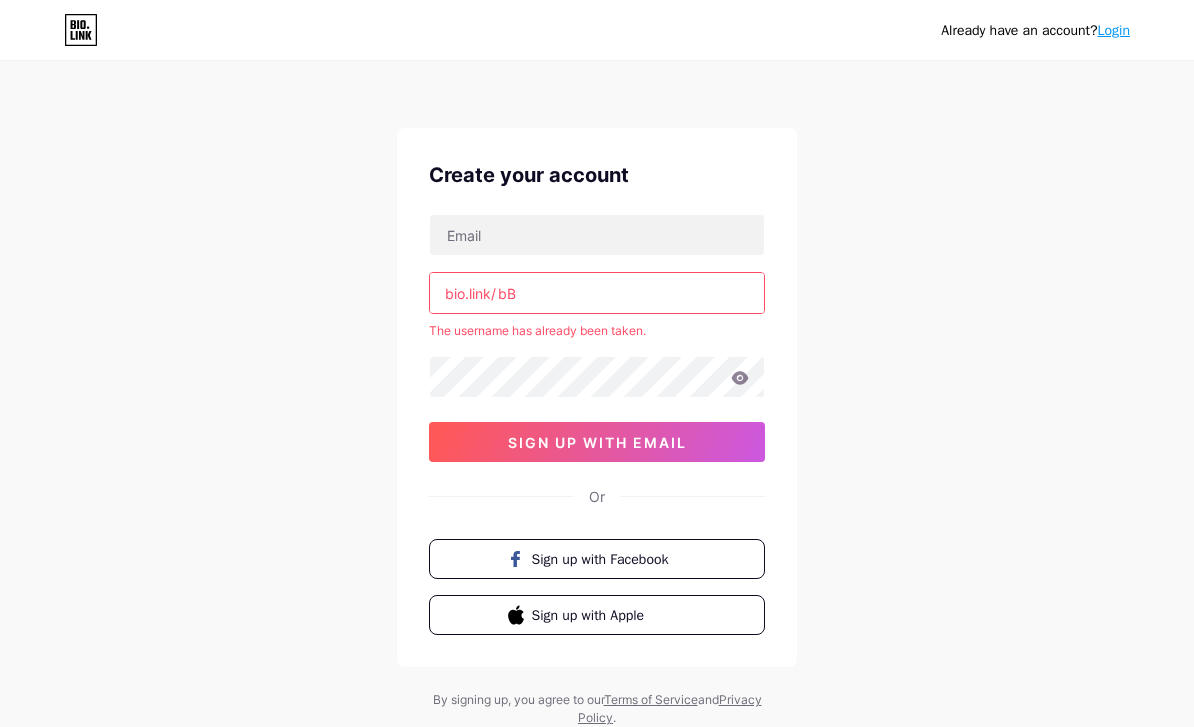 click on "bB" at bounding box center (597, 293) 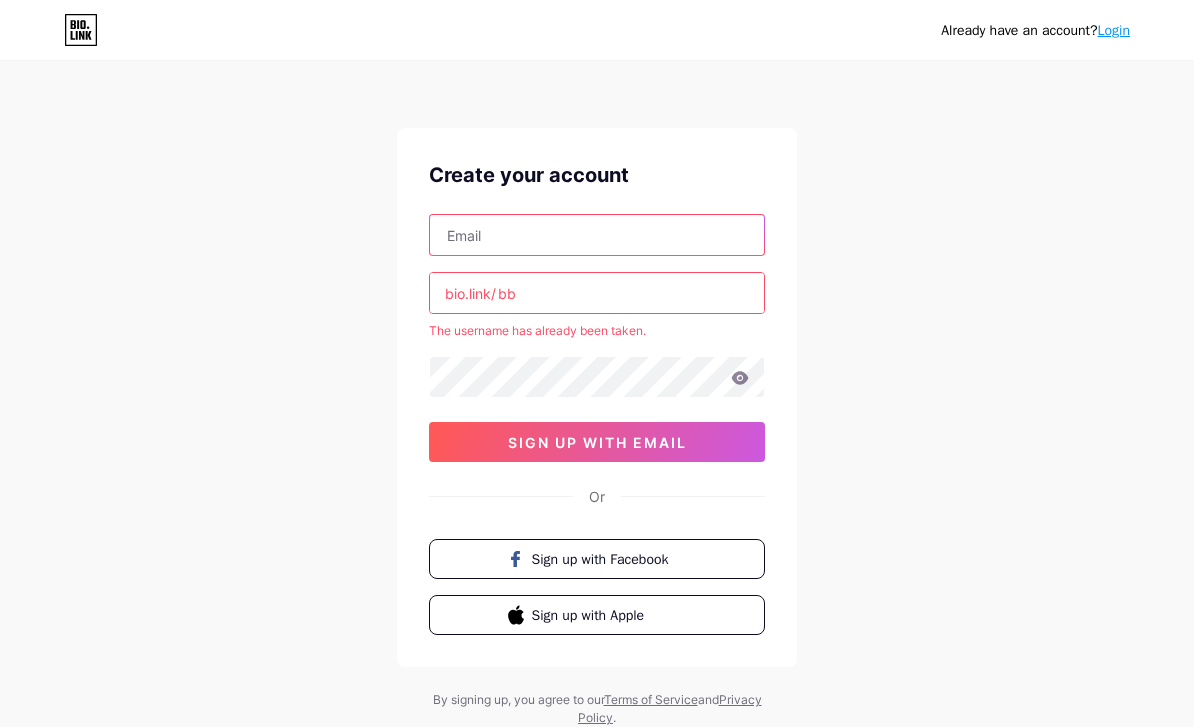 click at bounding box center (597, 235) 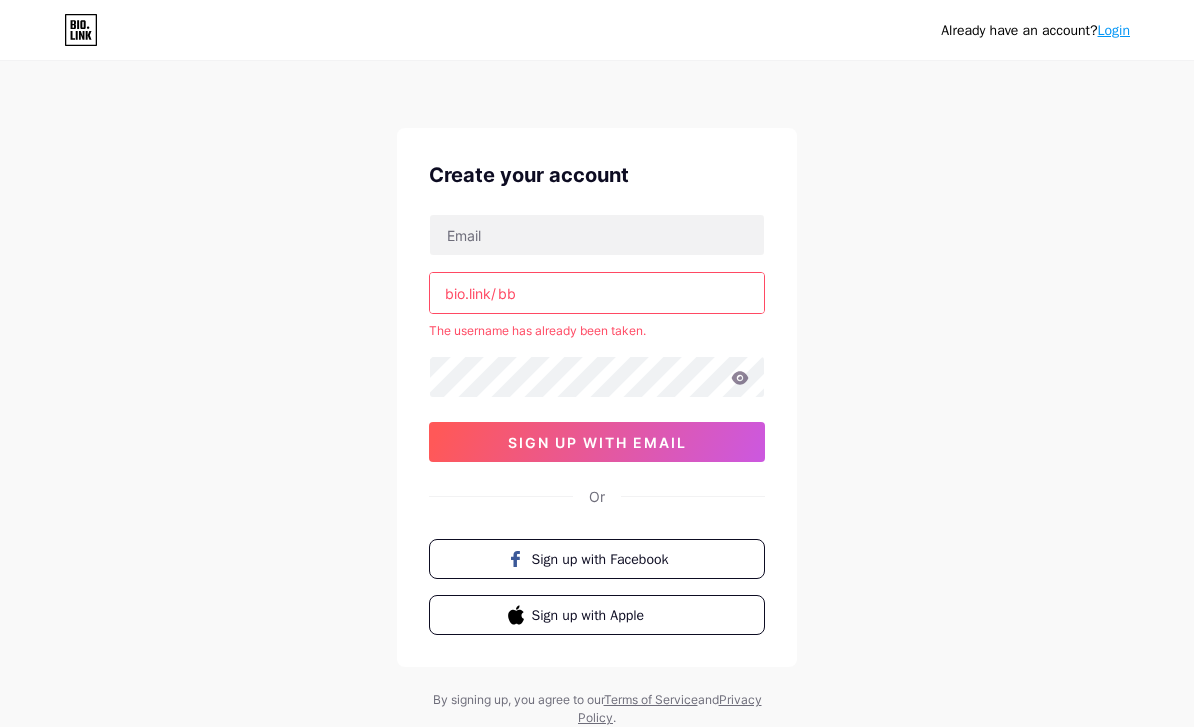 click on "bb" at bounding box center [597, 293] 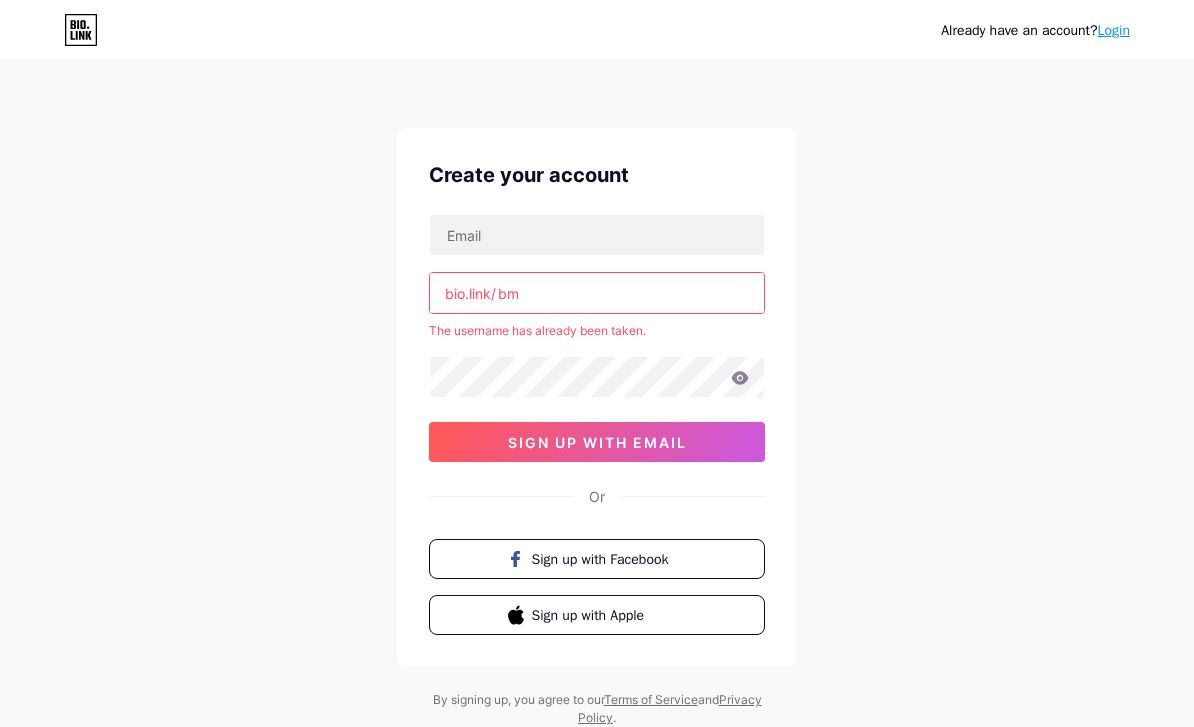 type on "bmb" 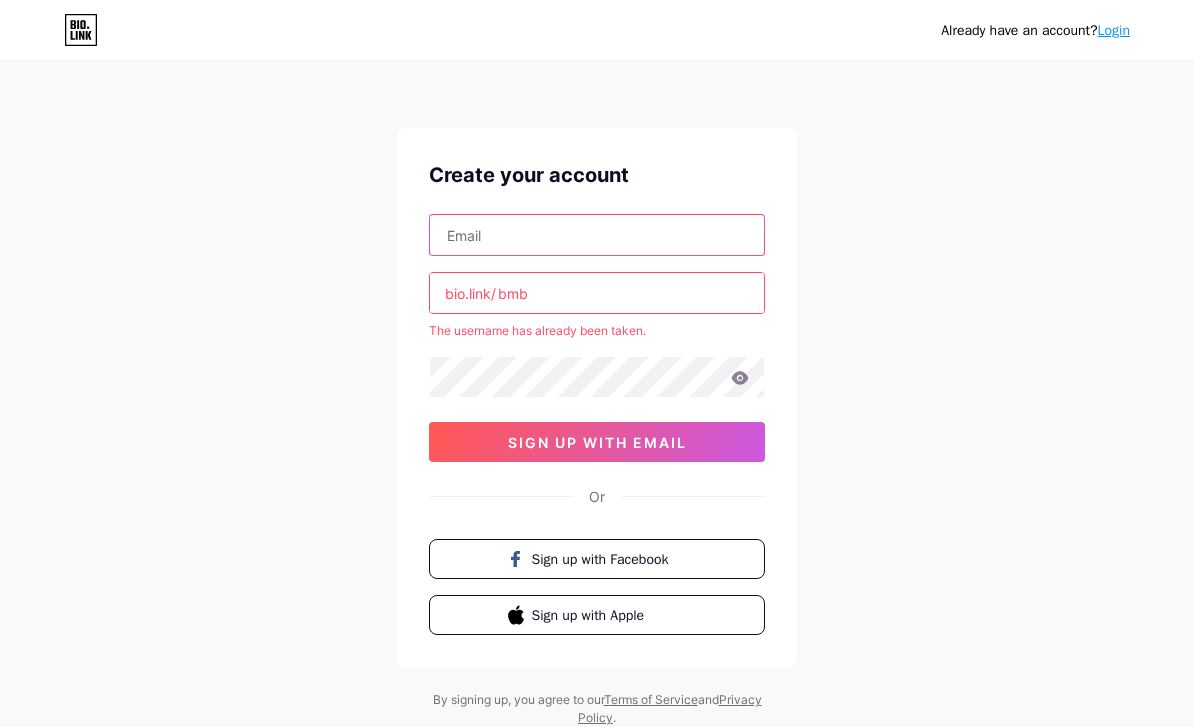 click at bounding box center [597, 235] 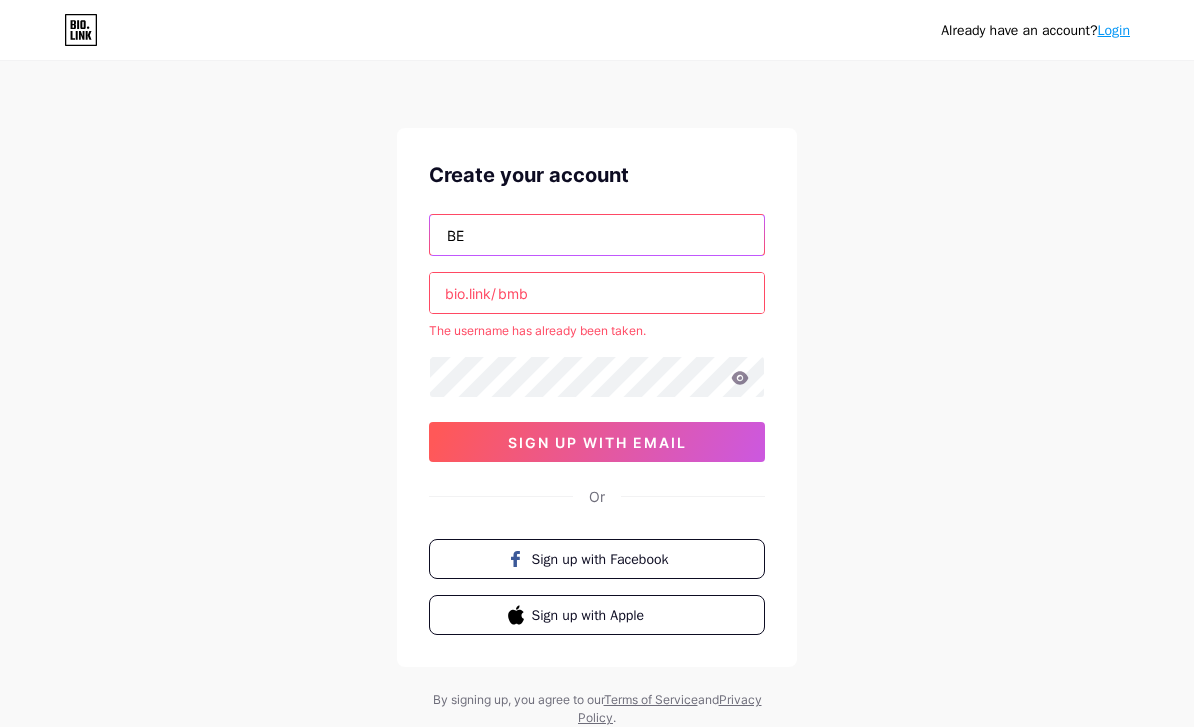 type on "B" 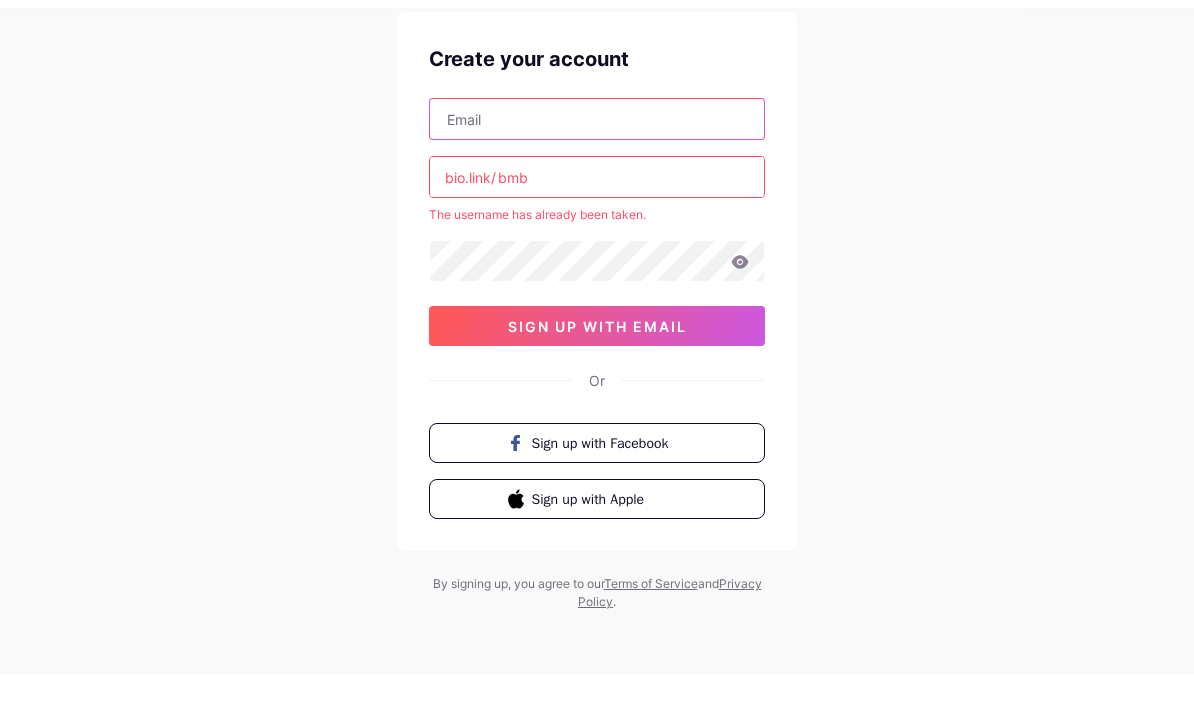 scroll, scrollTop: 0, scrollLeft: 0, axis: both 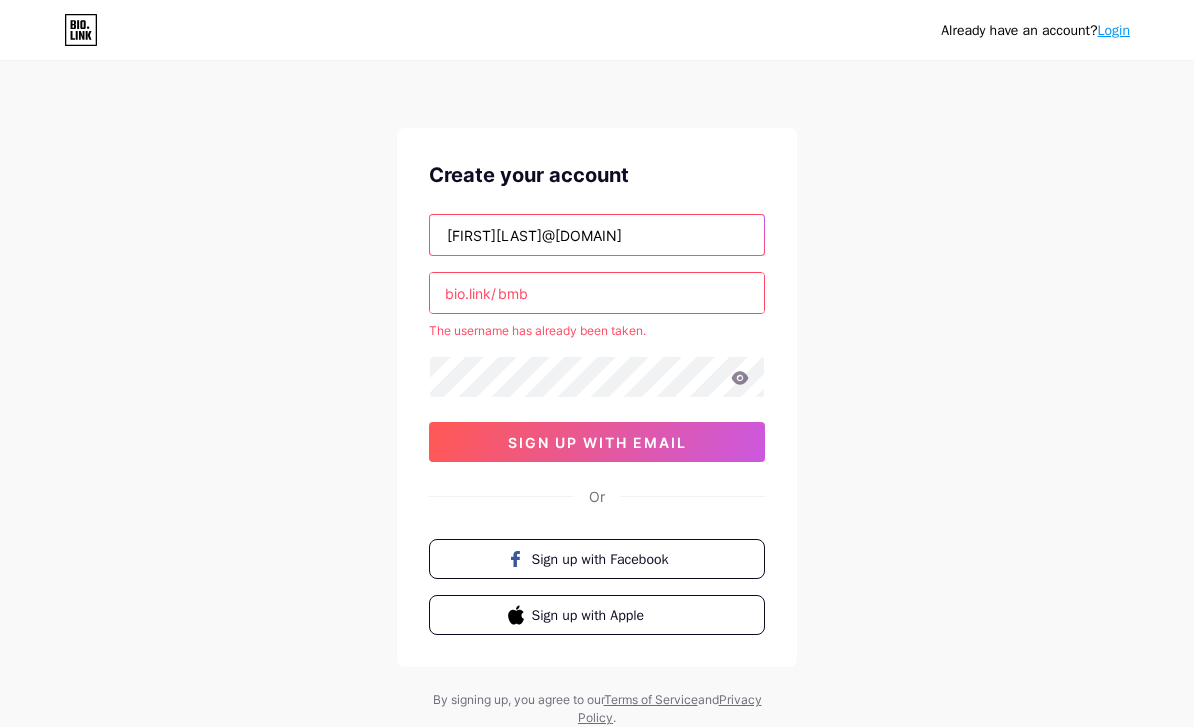 type on "[FIRST][LAST]@[DOMAIN]" 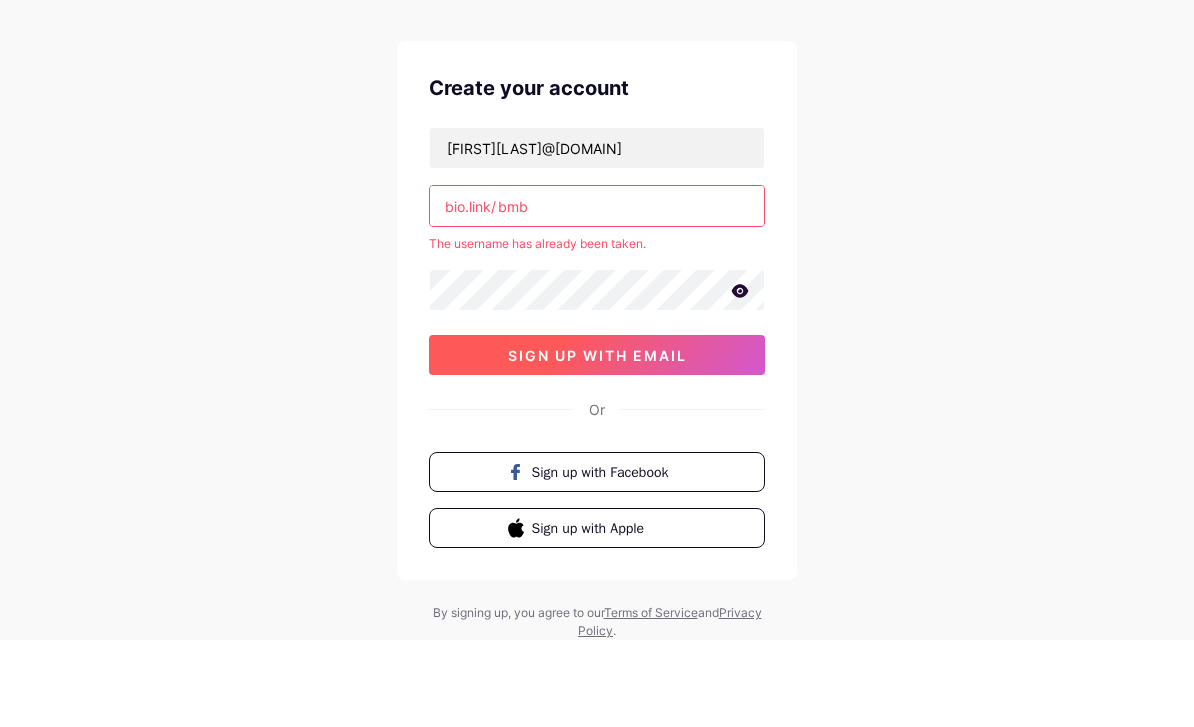click on "sign up with email" at bounding box center [597, 442] 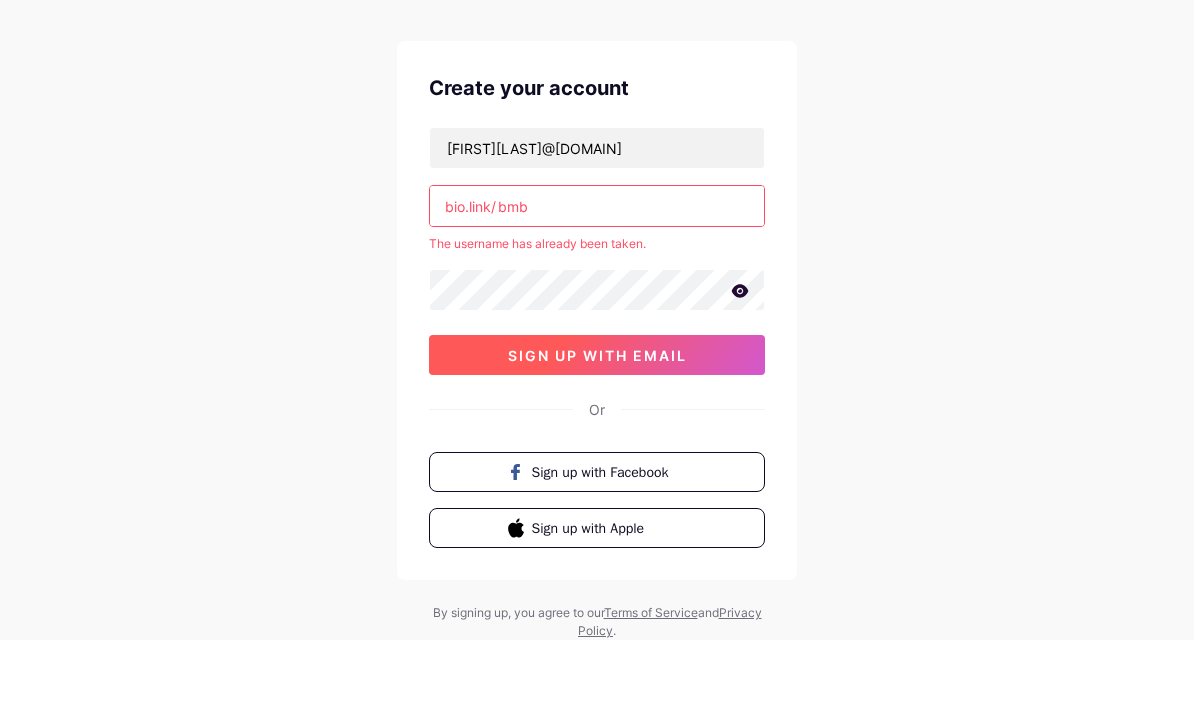 scroll, scrollTop: 67, scrollLeft: 0, axis: vertical 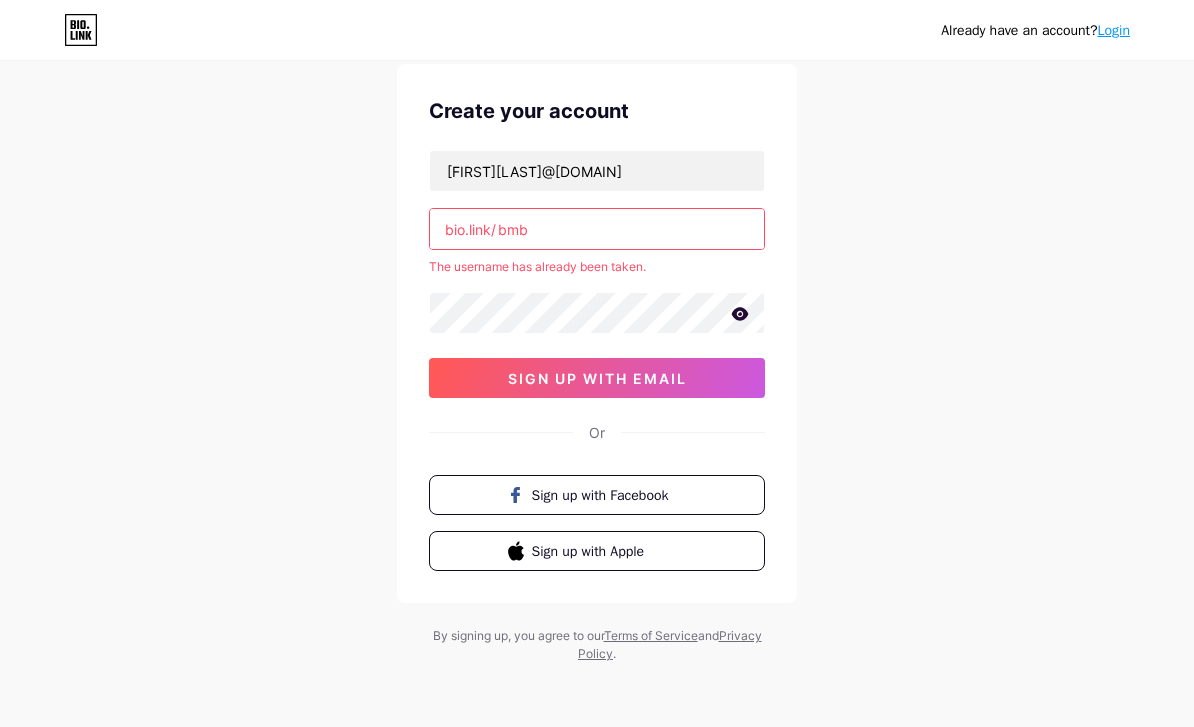 click on "bmb" at bounding box center (597, 229) 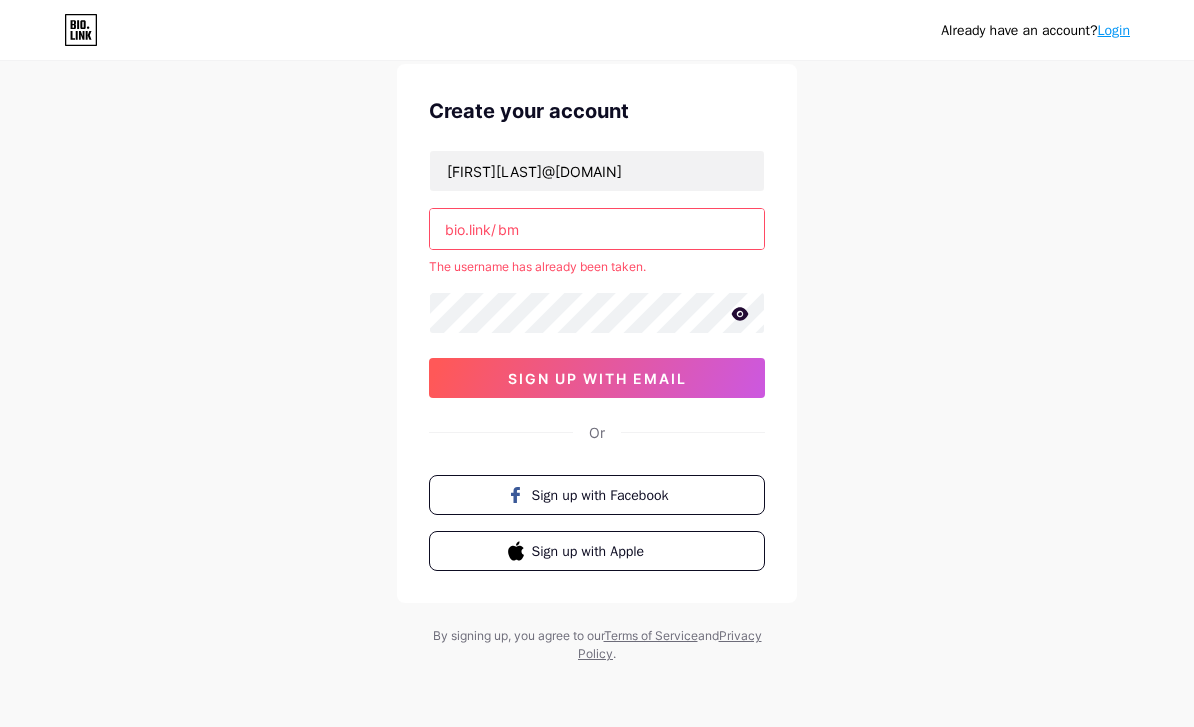 type on "b" 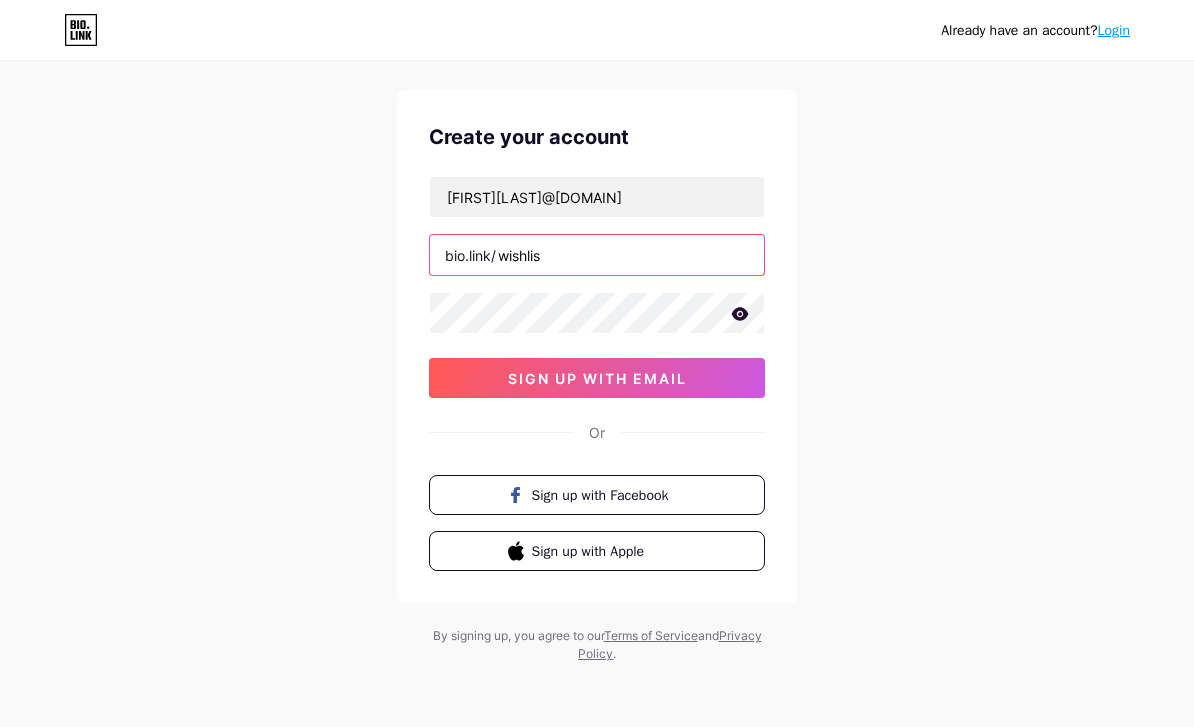 type on "wishlist" 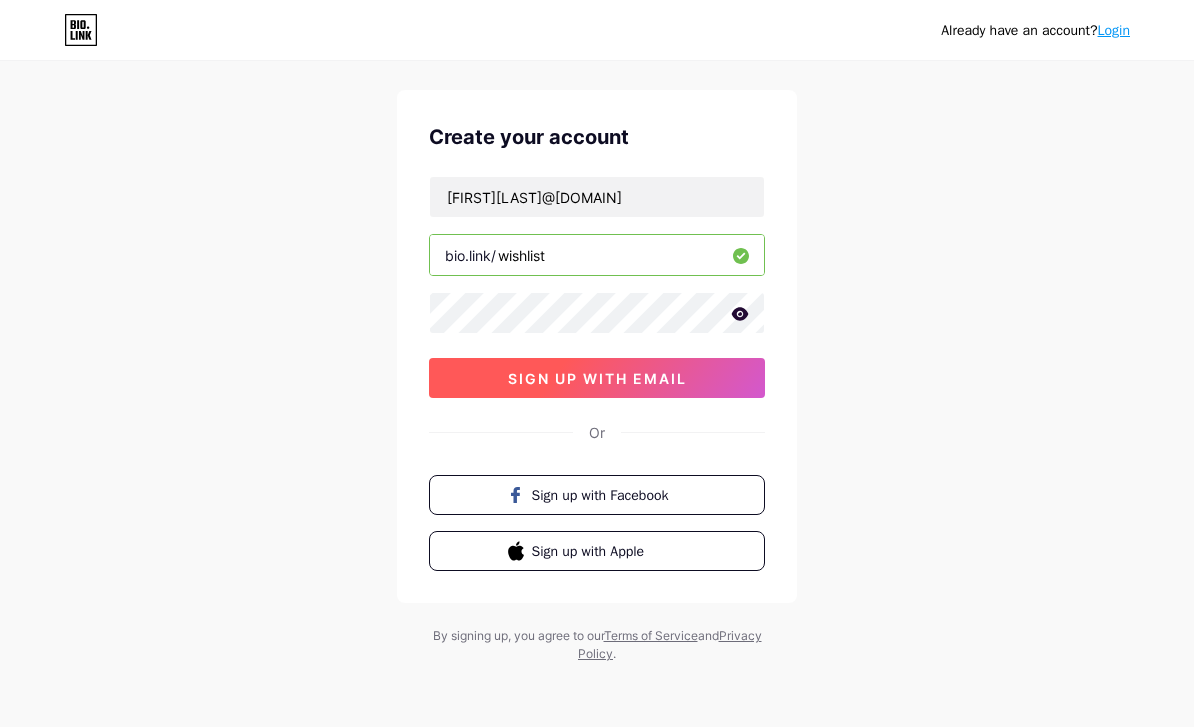 click on "sign up with email" at bounding box center (597, 378) 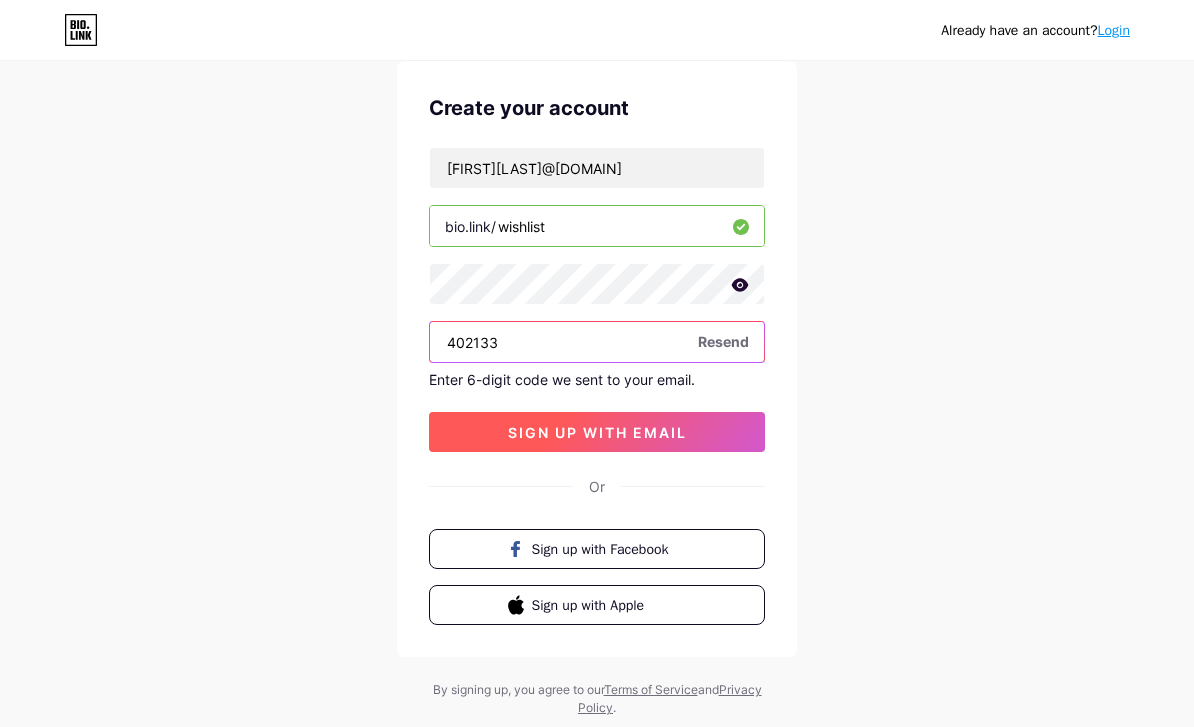 type on "402133" 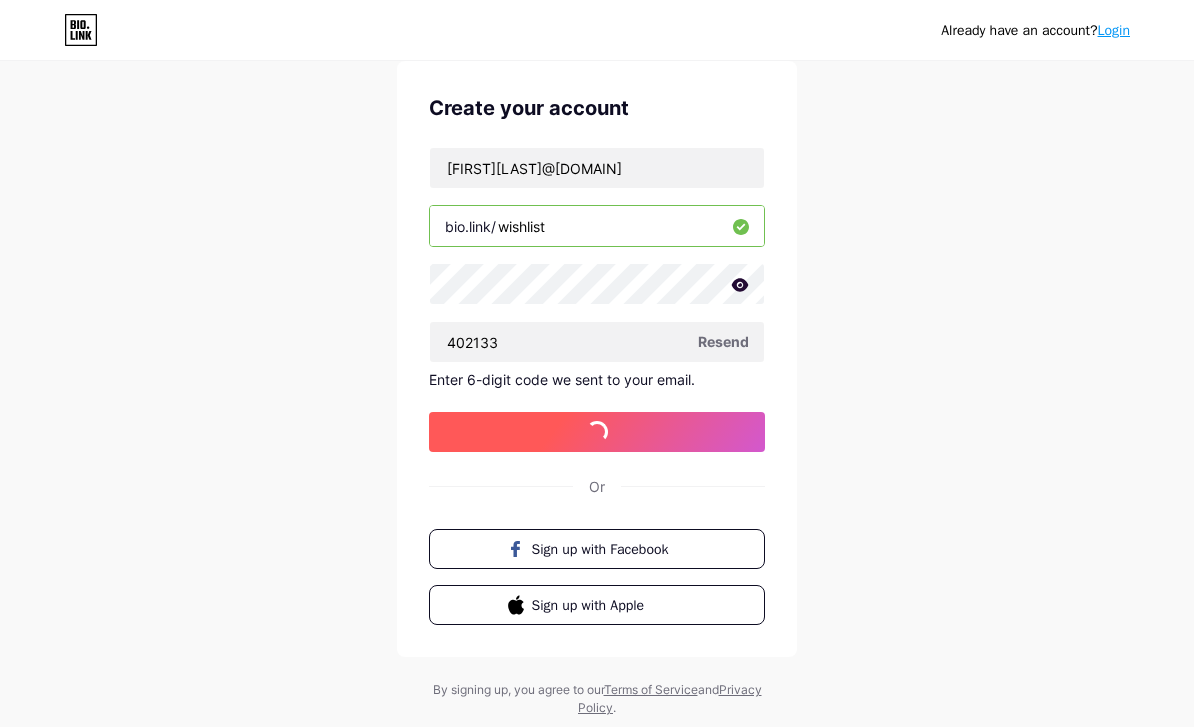 scroll, scrollTop: 0, scrollLeft: 0, axis: both 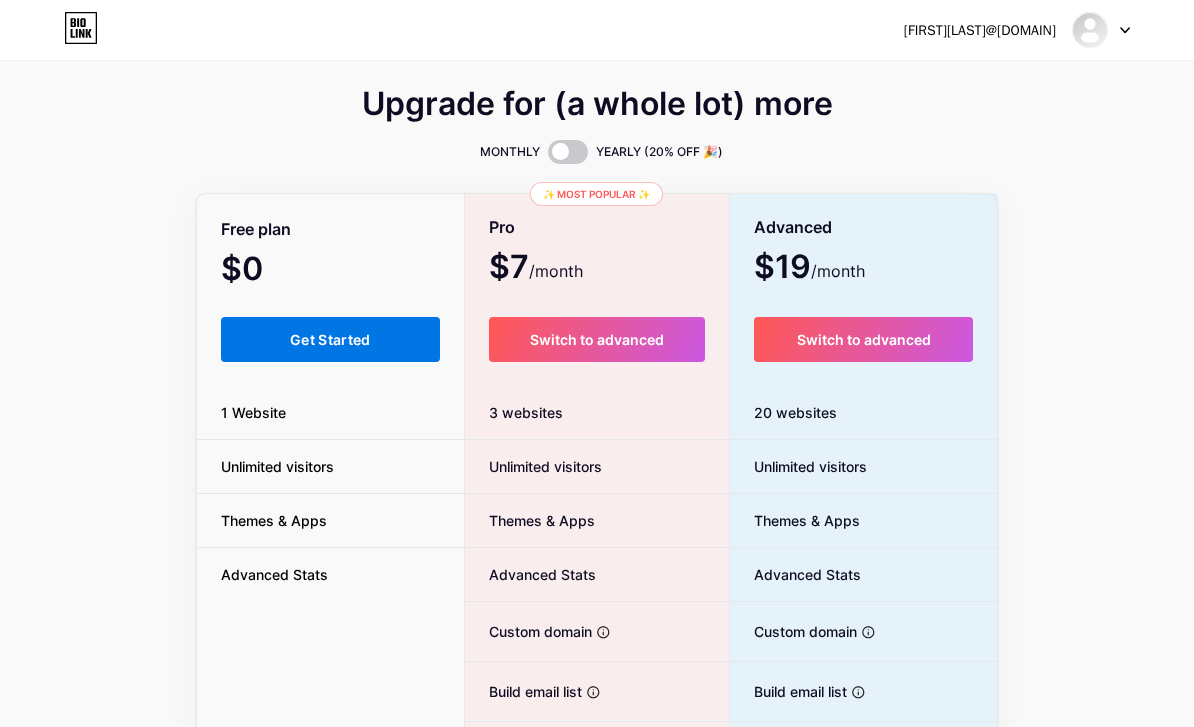 click on "Get Started" at bounding box center [330, 339] 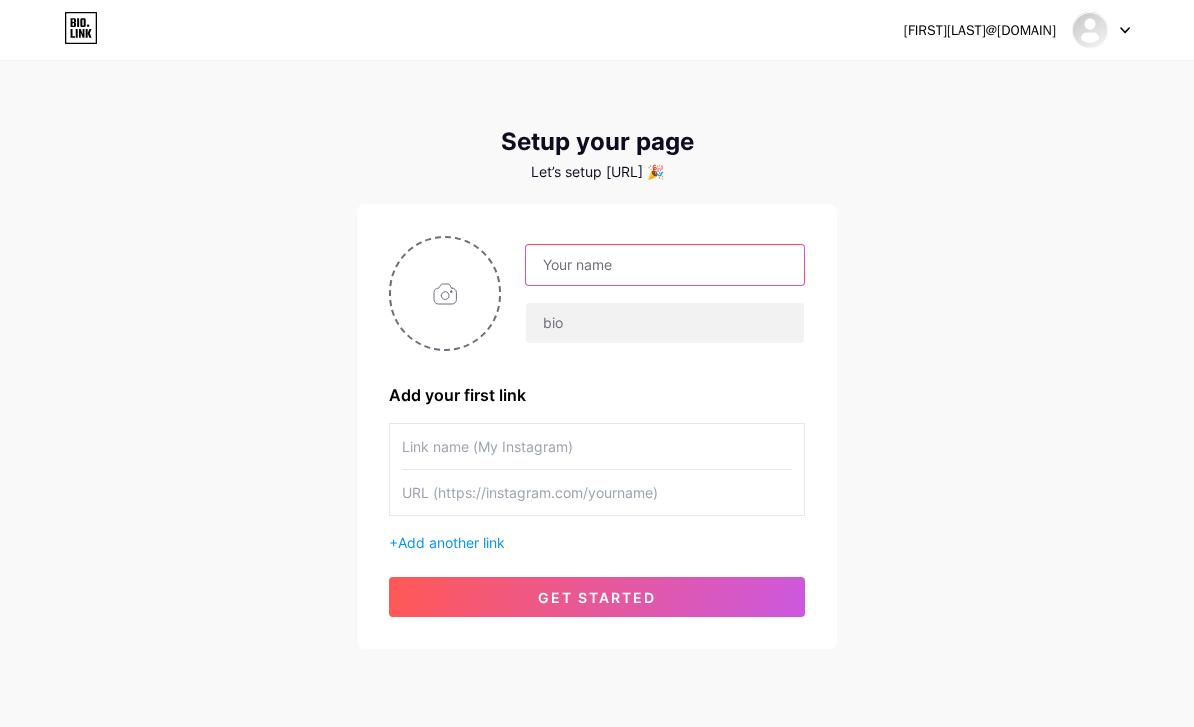 click at bounding box center (665, 265) 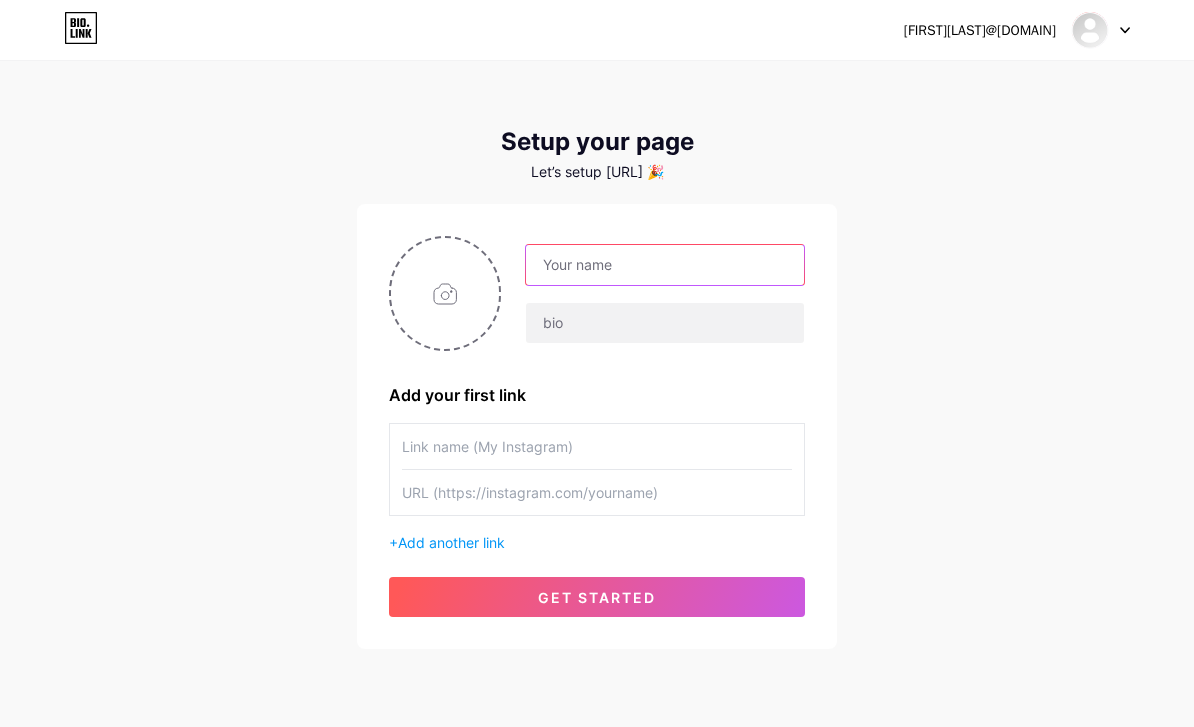 type on "B" 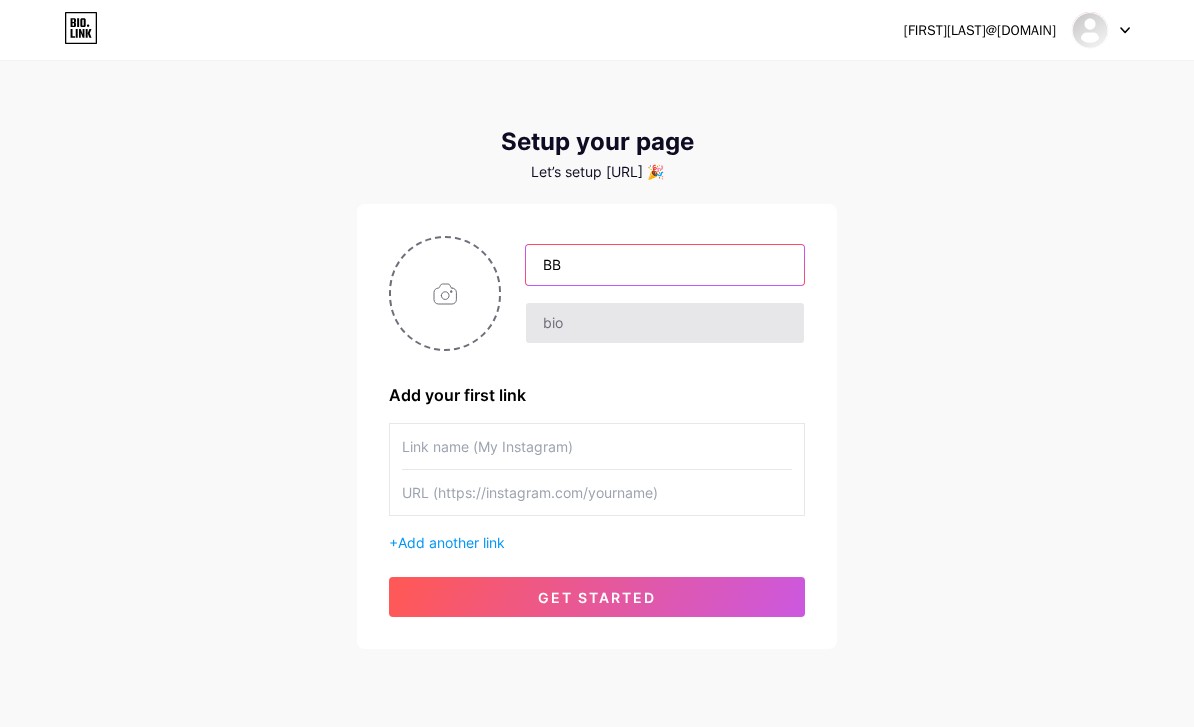 type on "BB" 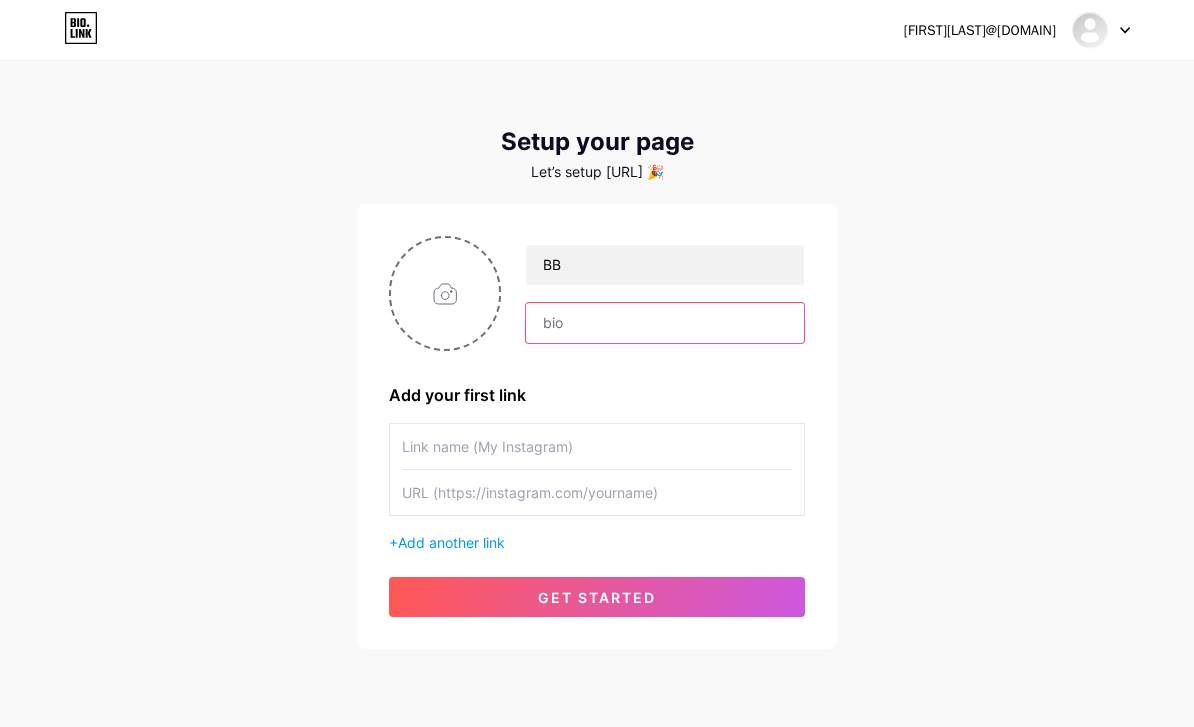 click at bounding box center (665, 323) 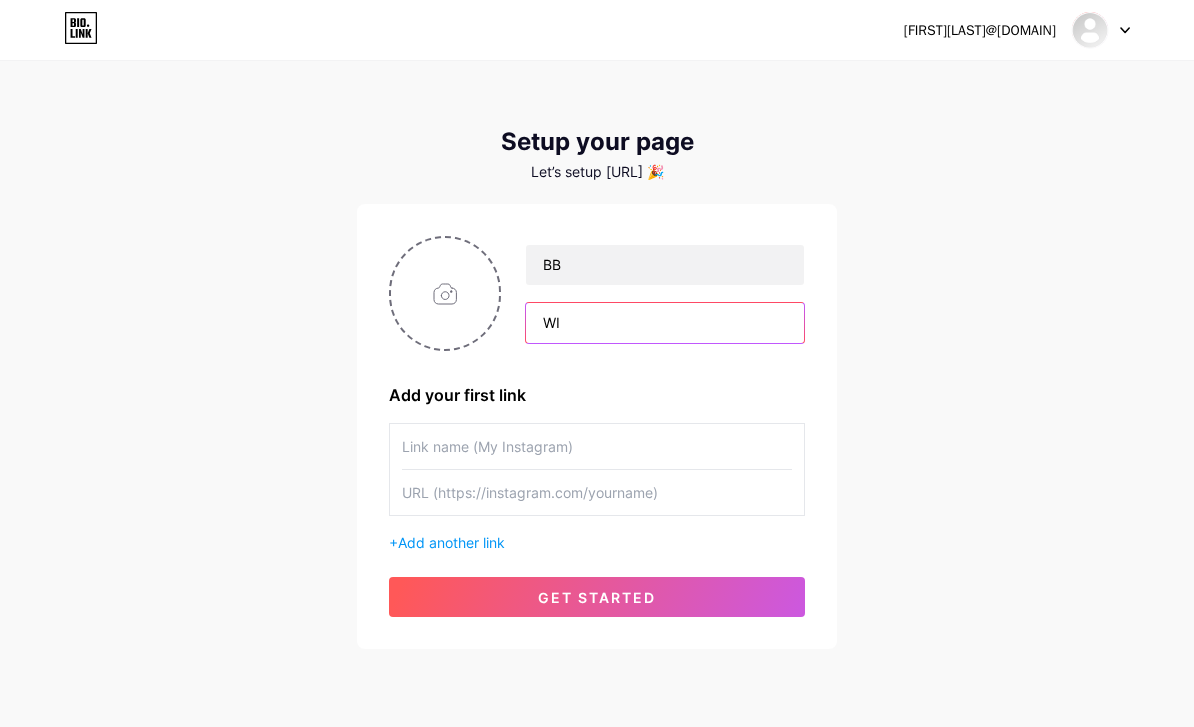 type on "W" 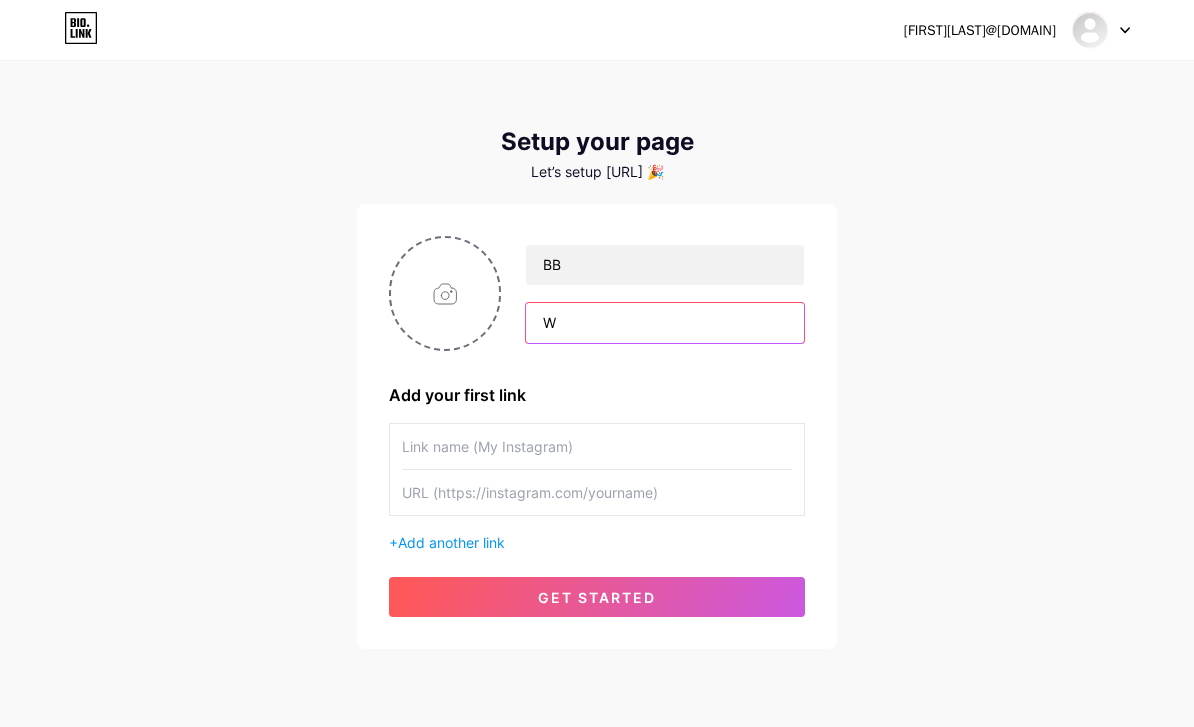 type 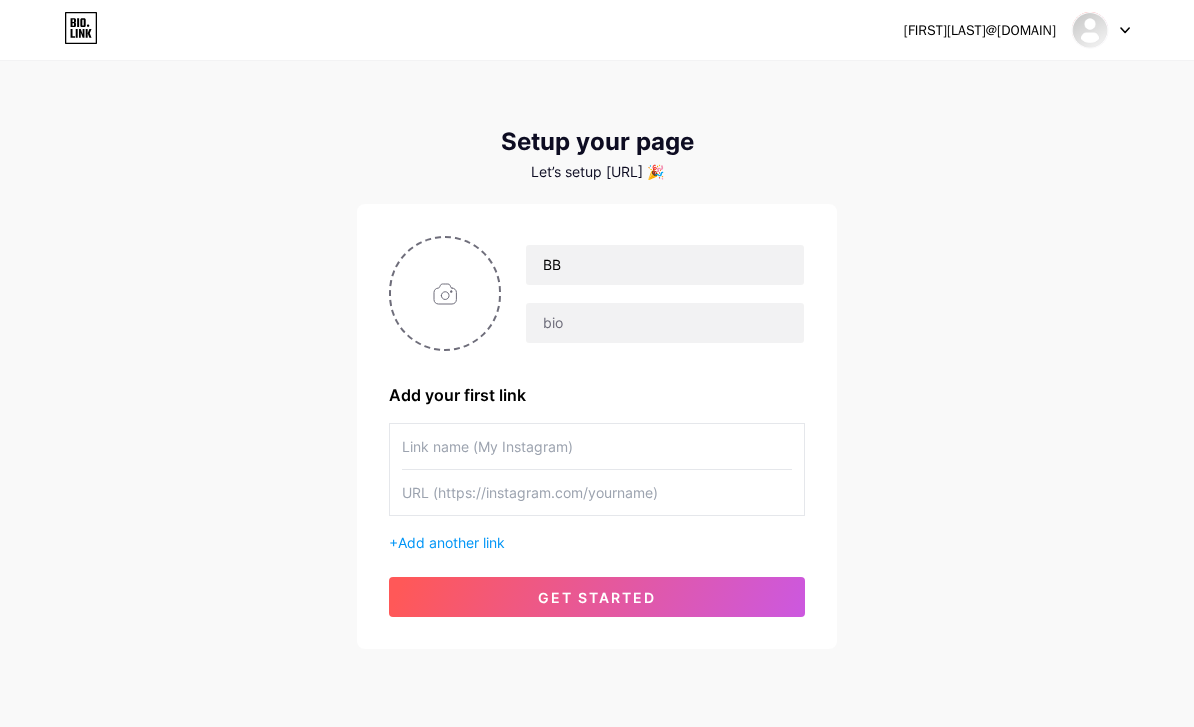 click at bounding box center (597, 446) 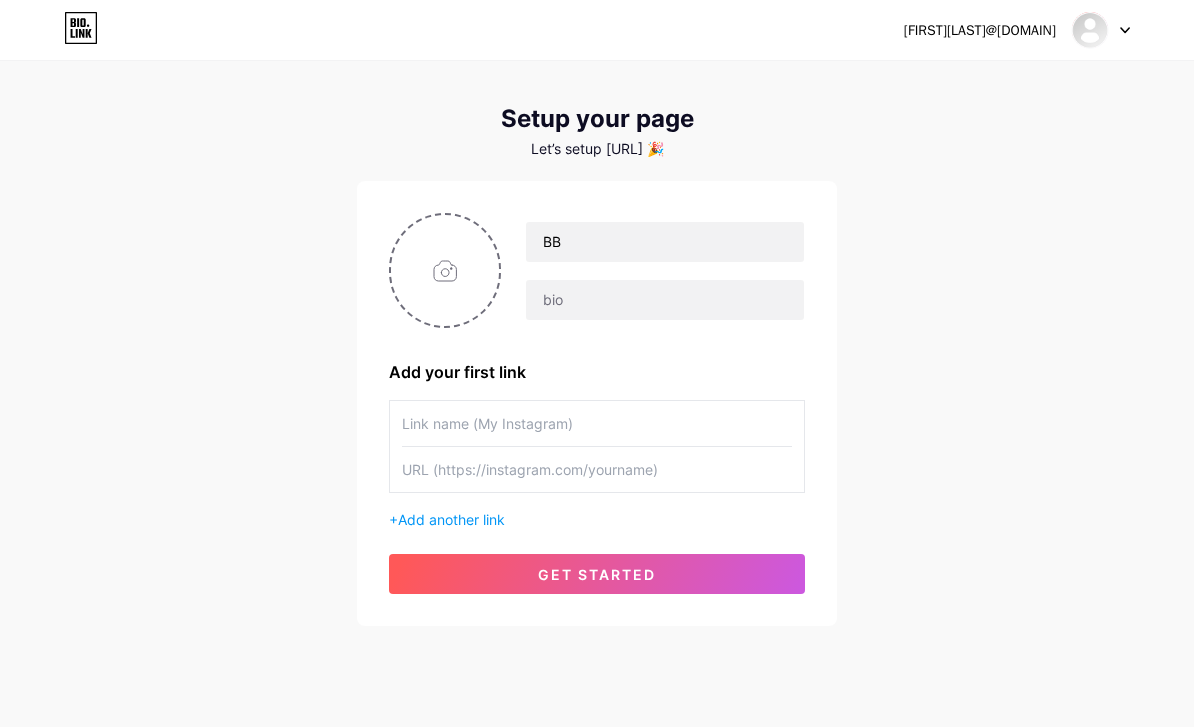scroll, scrollTop: 23, scrollLeft: 0, axis: vertical 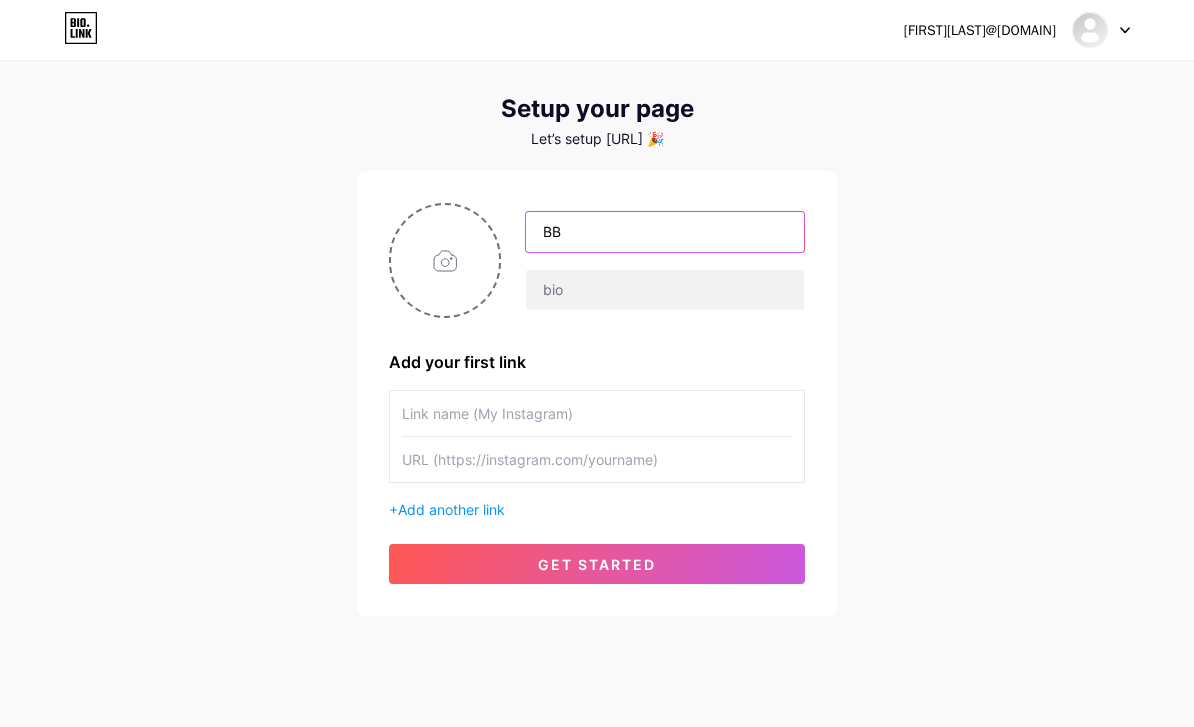 click on "BB" at bounding box center (665, 232) 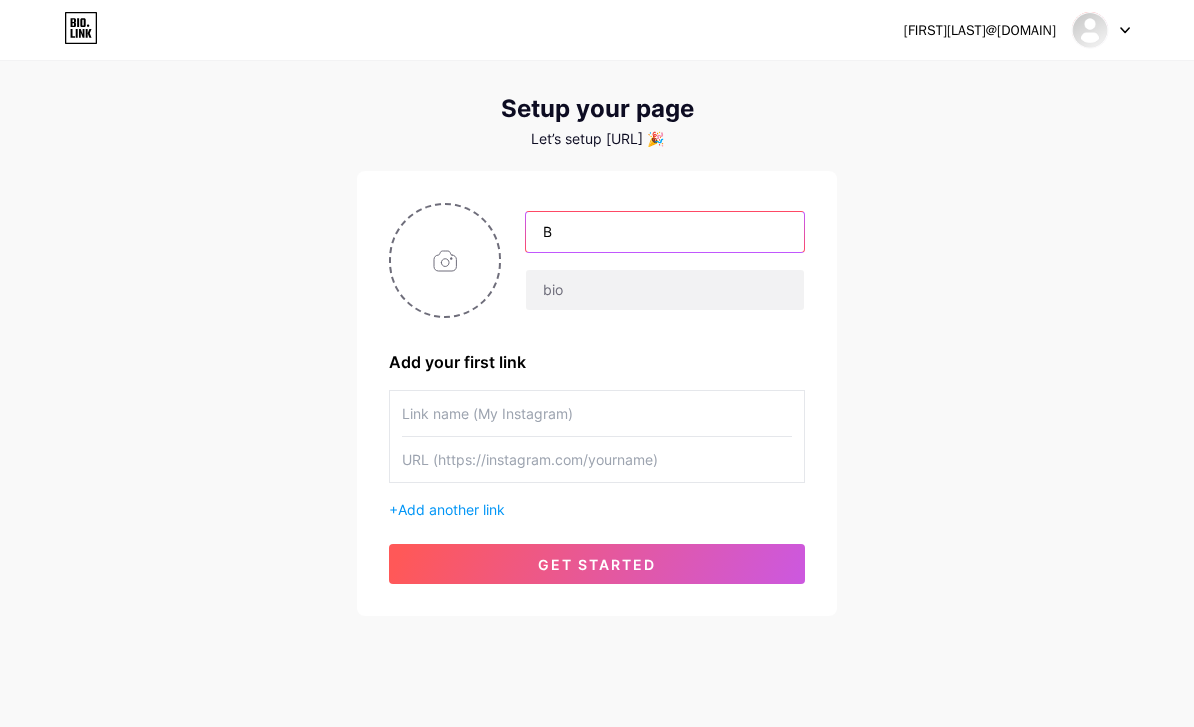type on "BB" 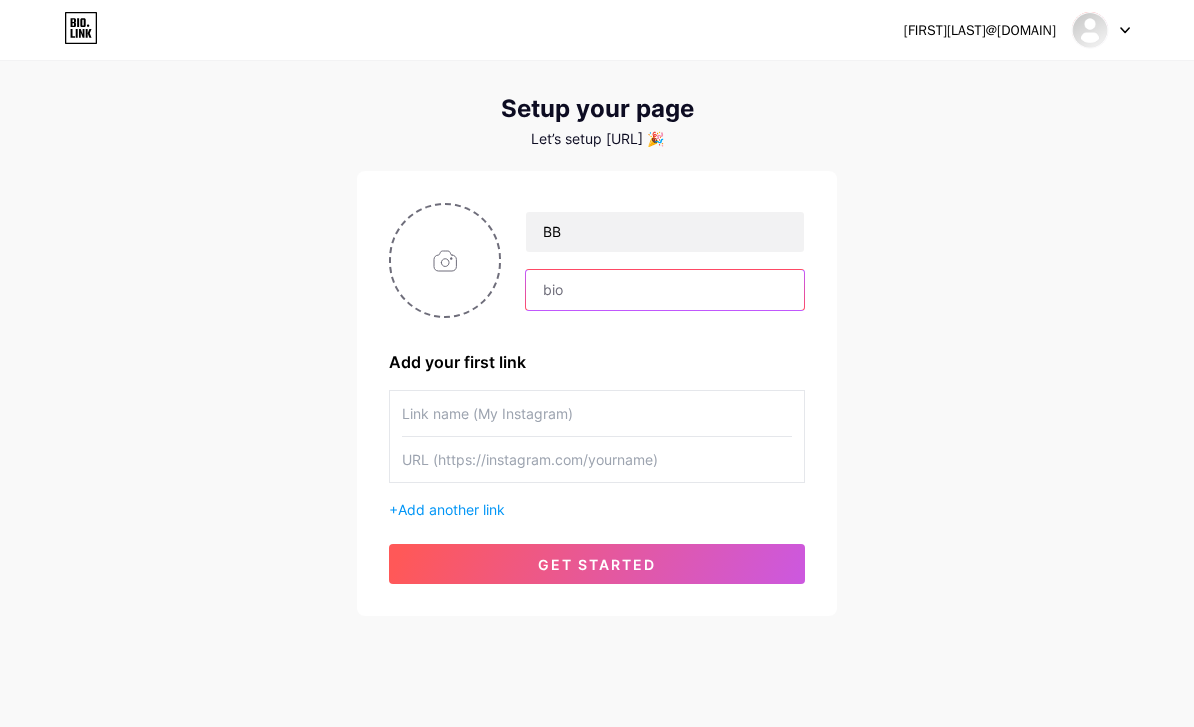 click at bounding box center [665, 290] 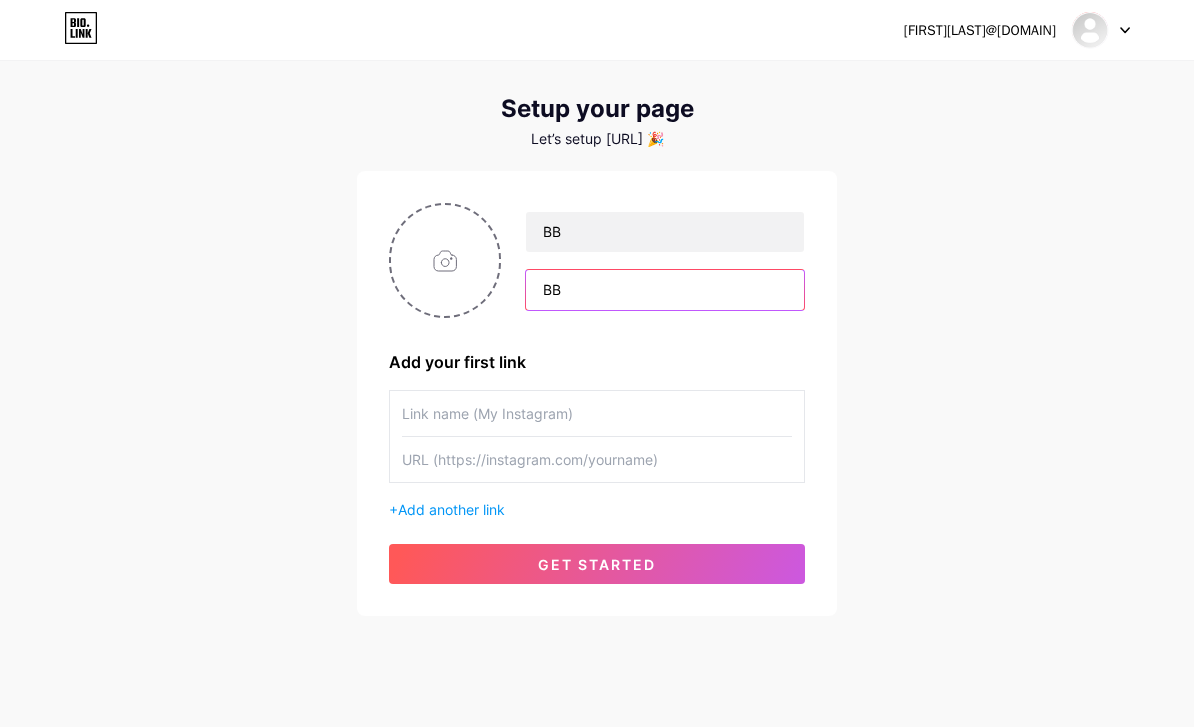 type on "BB" 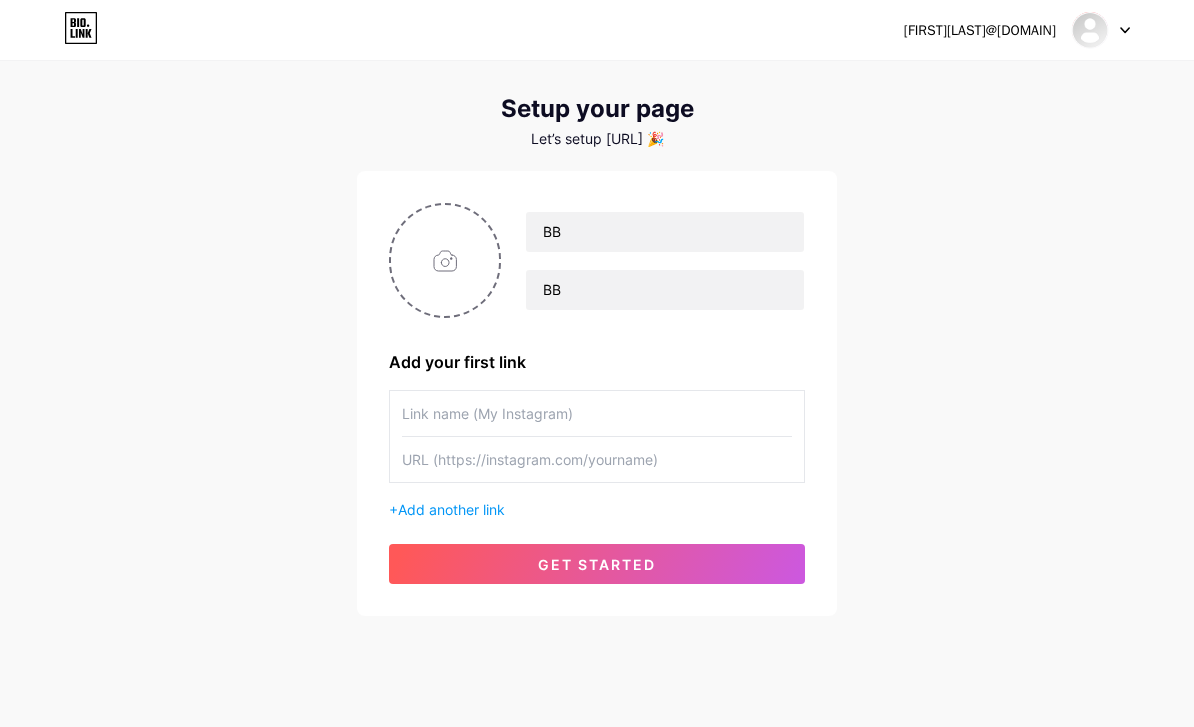 click at bounding box center (597, 413) 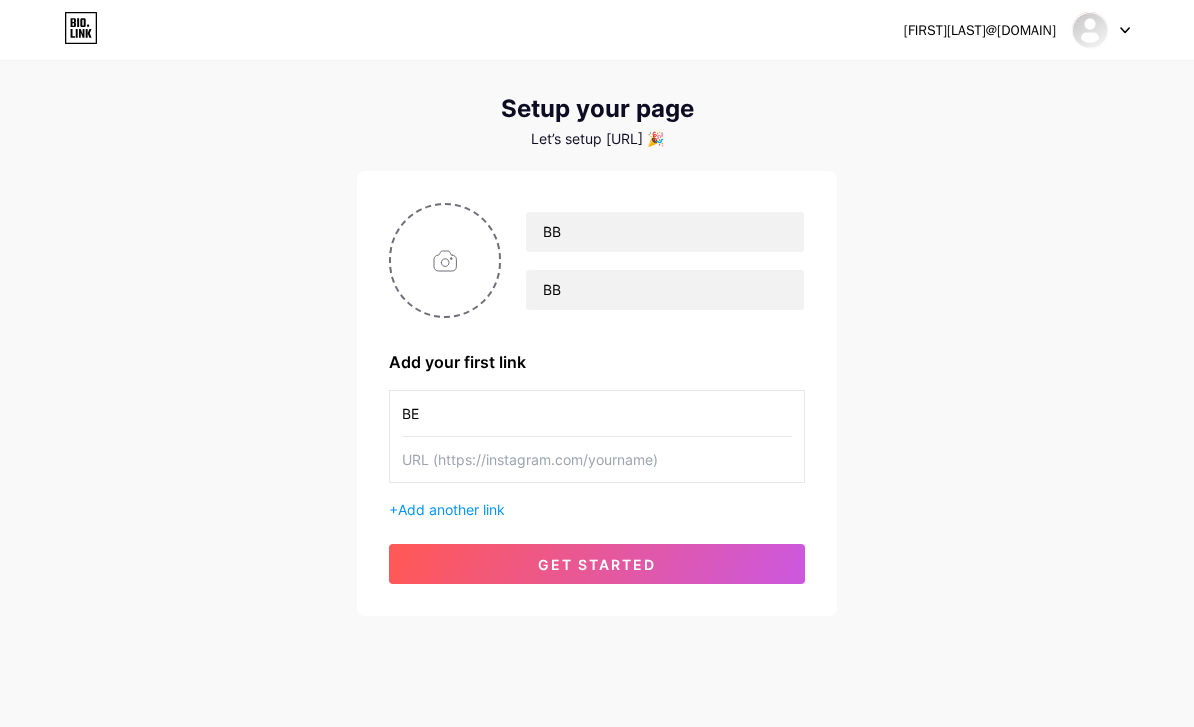 type on "B" 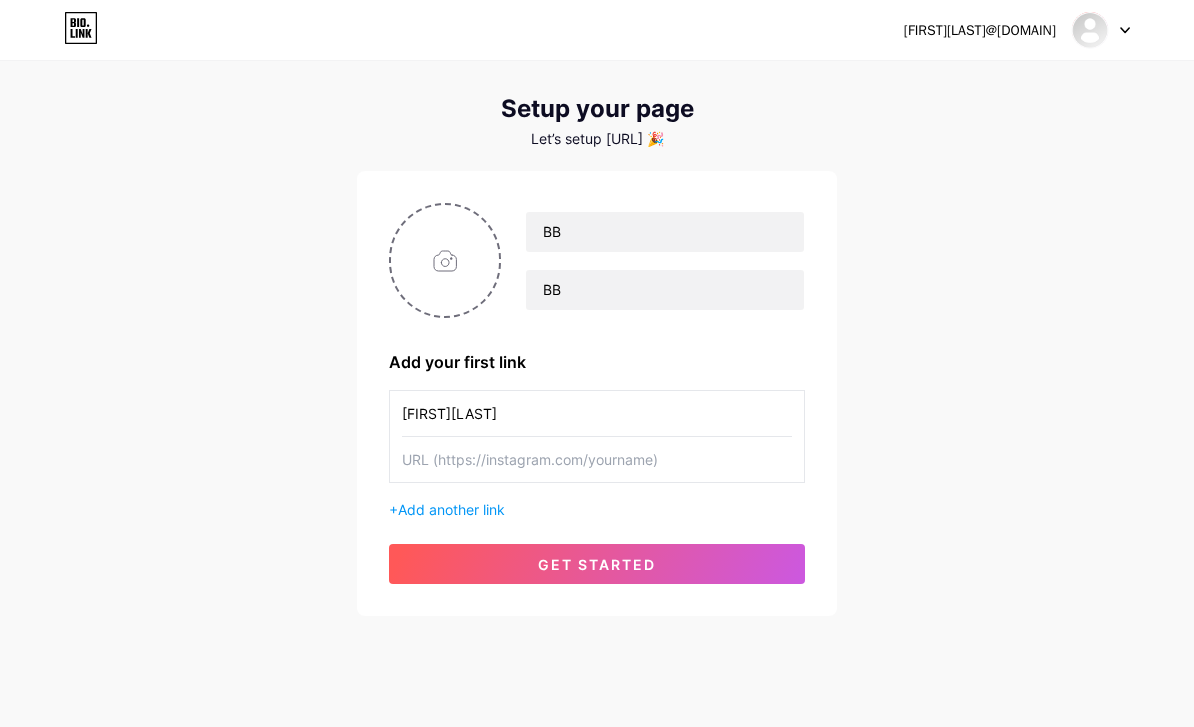 type on "[FIRST][LAST]" 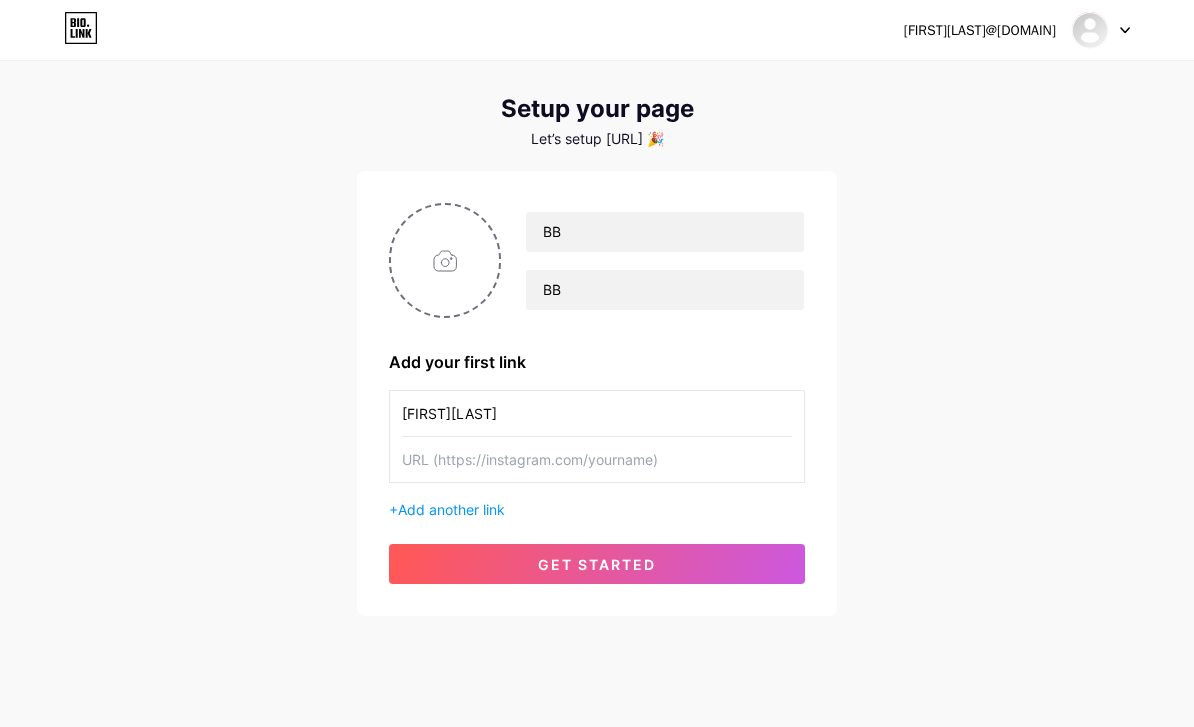 paste on "https://wishlist-88d58.web.app/H80bg1sCPmMJ5bZiQvNqZCggLfE3/qdrwfxaRHMxTbnxPKA3x/ebd8b4ad-9182-4f08-bbb7-5597163b41fc" 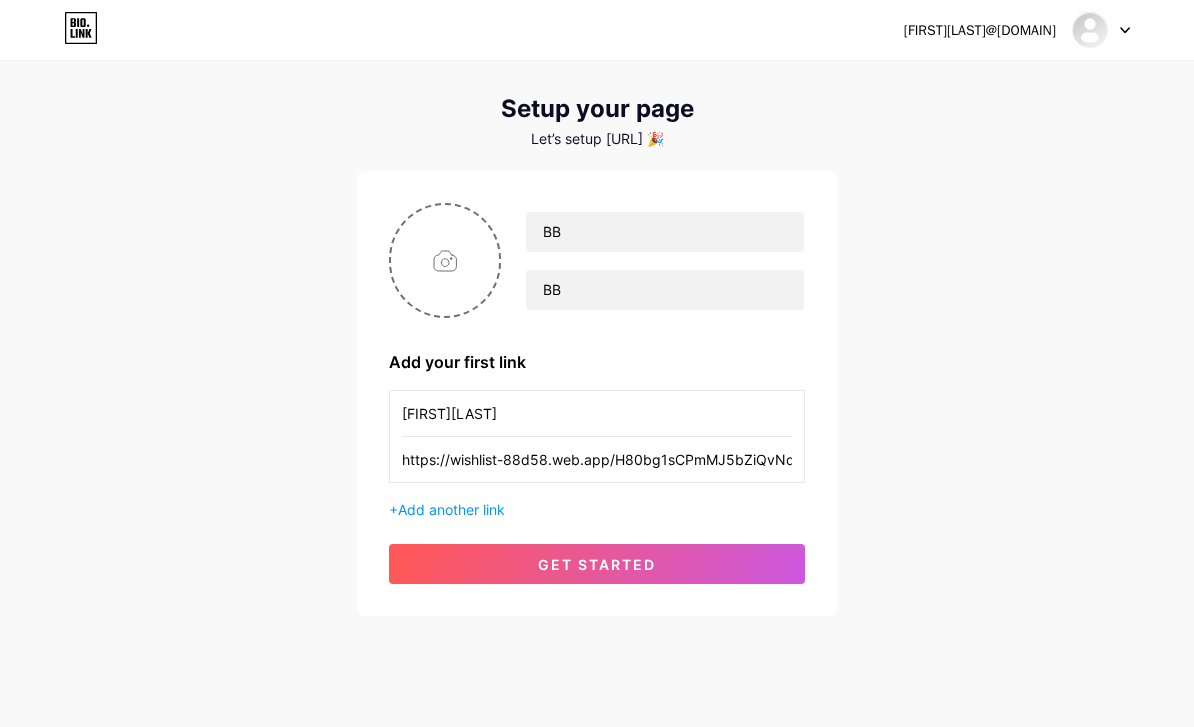 type on "https://wishlist-88d58.web.app/H80bg1sCPmMJ5bZiQvNqZCggLfE3/qdrwfxaRHMxTbnxPKA3x/ebd8b4ad-9182-4f08-bbb7-5597163b41fc" 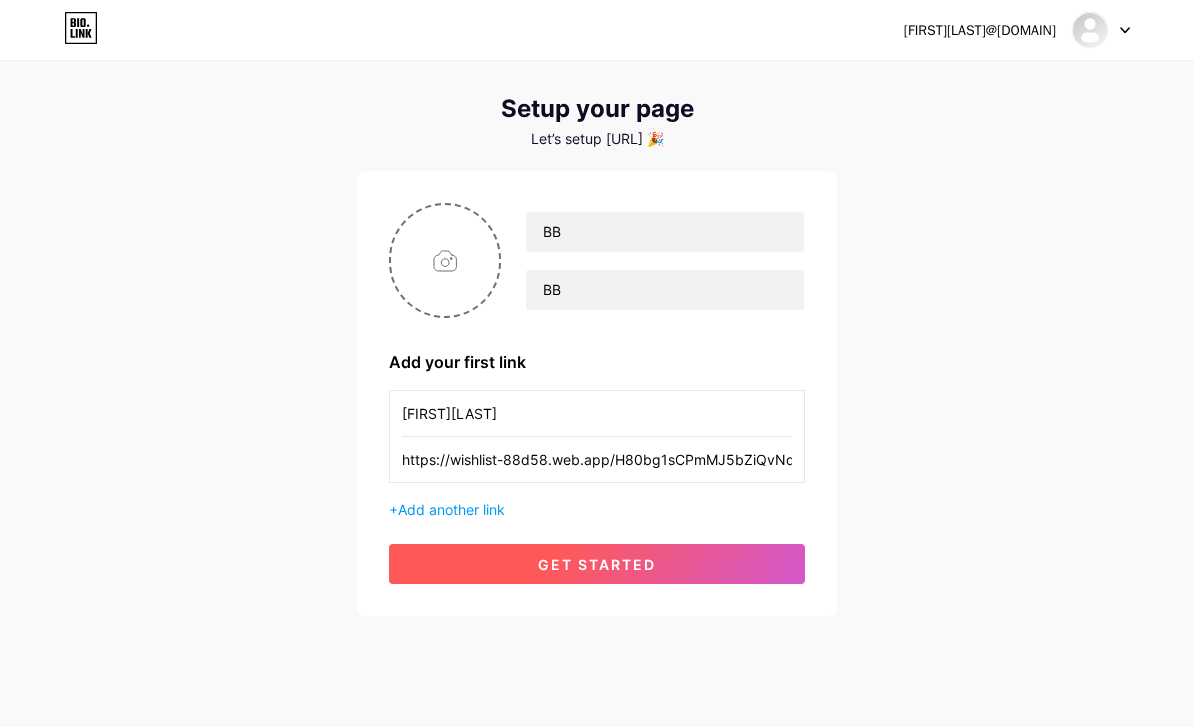 click on "get started" at bounding box center [597, 564] 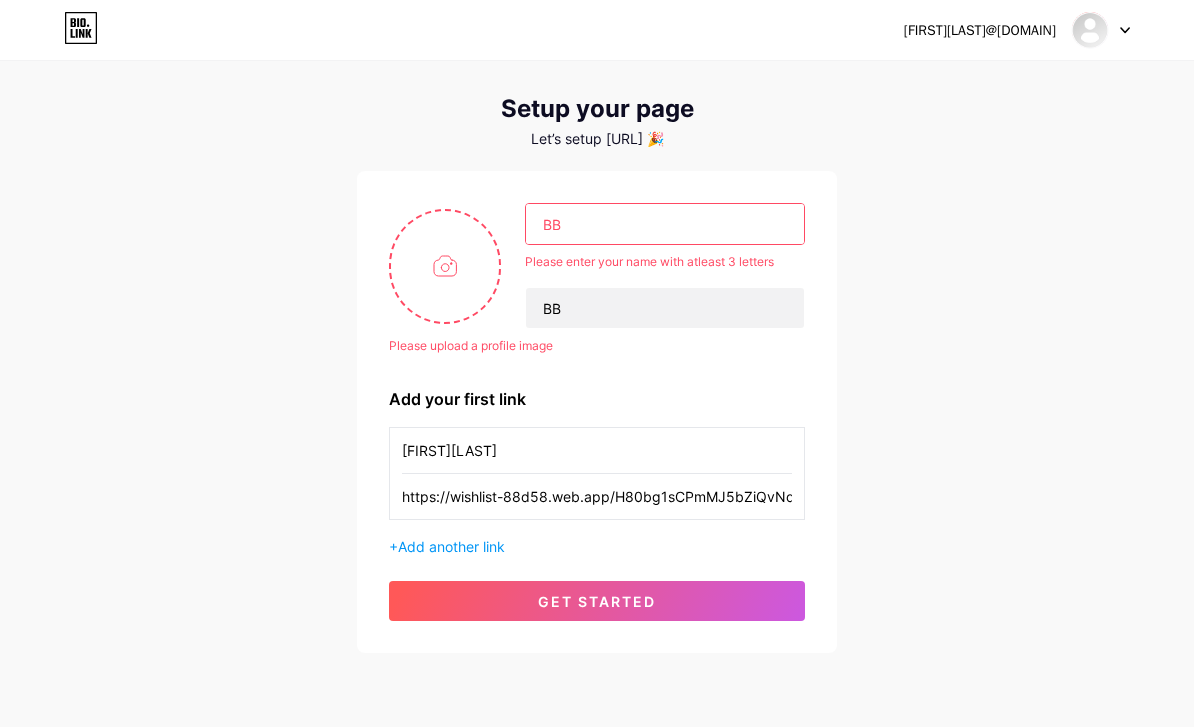 click on "BB" at bounding box center (665, 224) 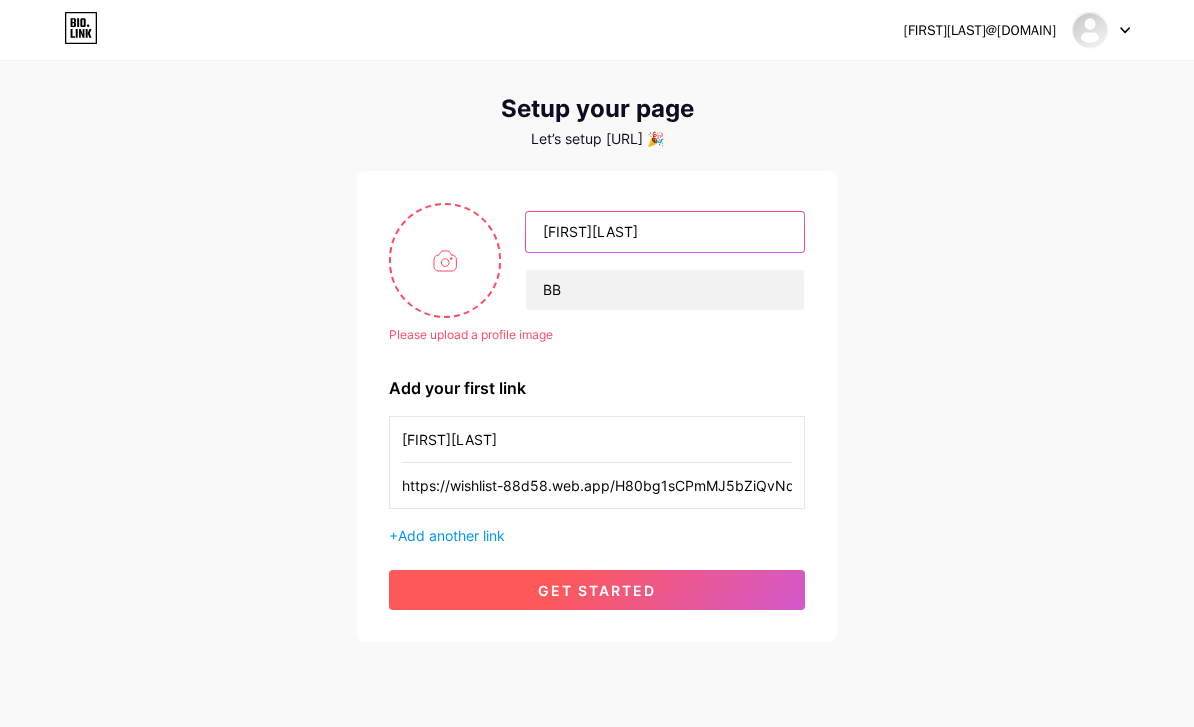 type on "[FIRST][LAST]" 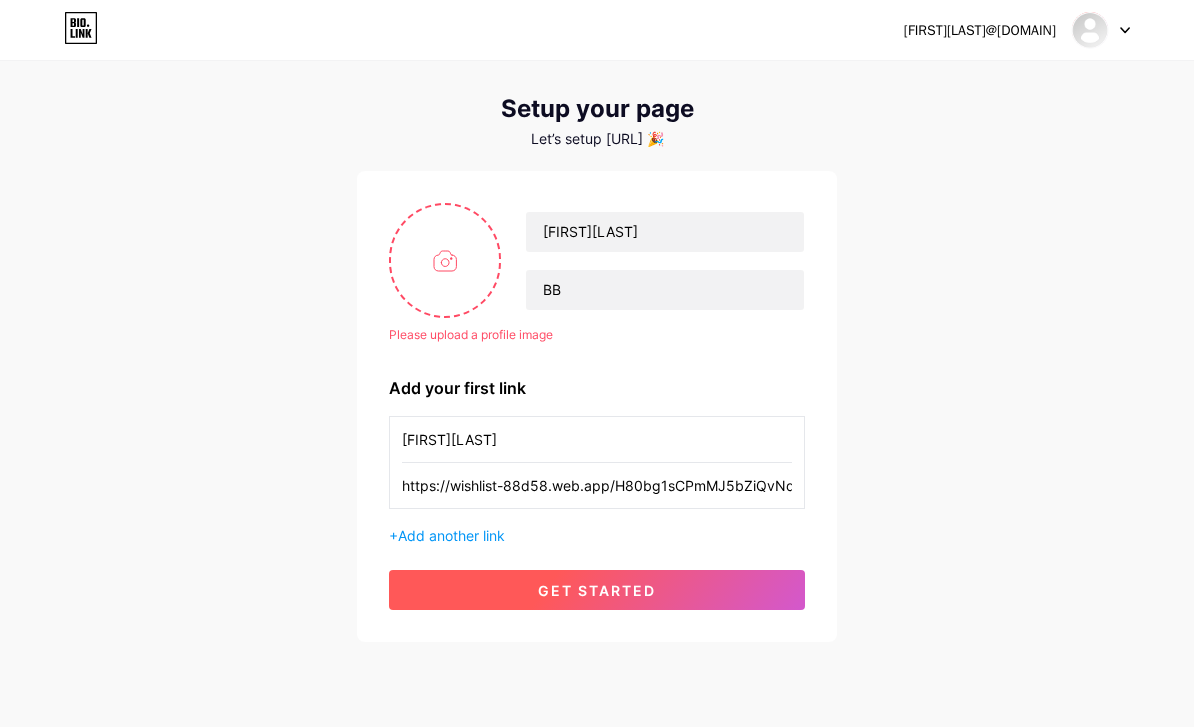 click on "get started" at bounding box center (597, 590) 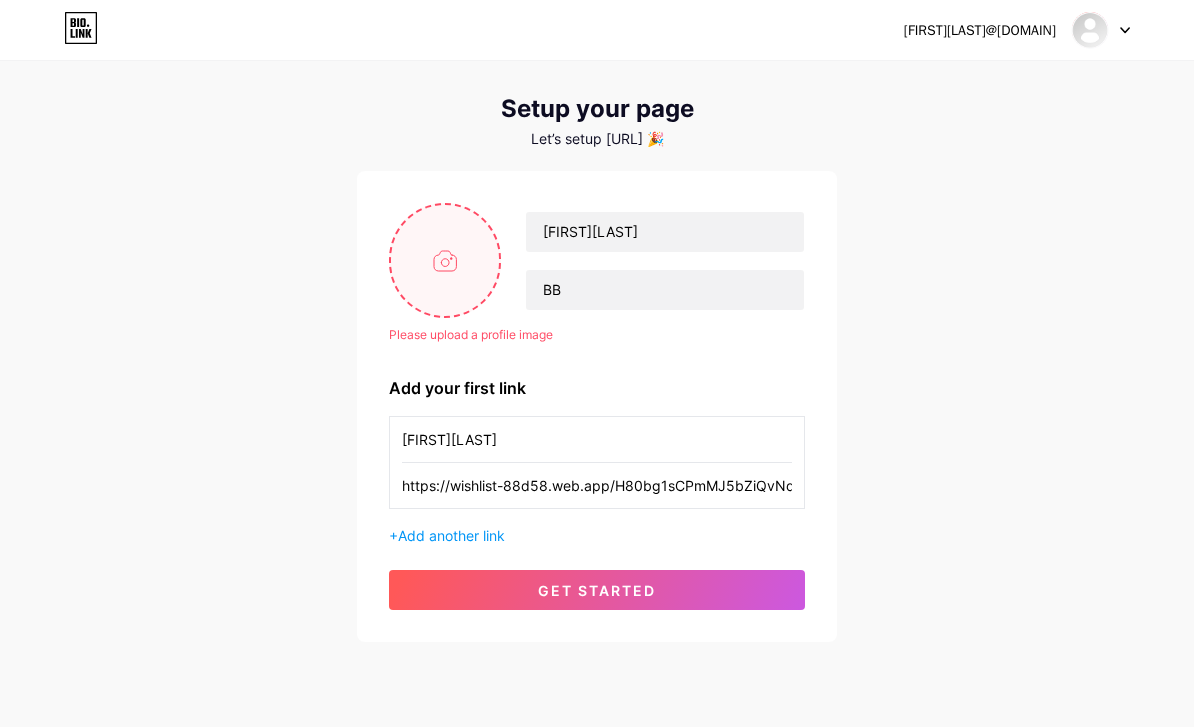 click at bounding box center [445, 260] 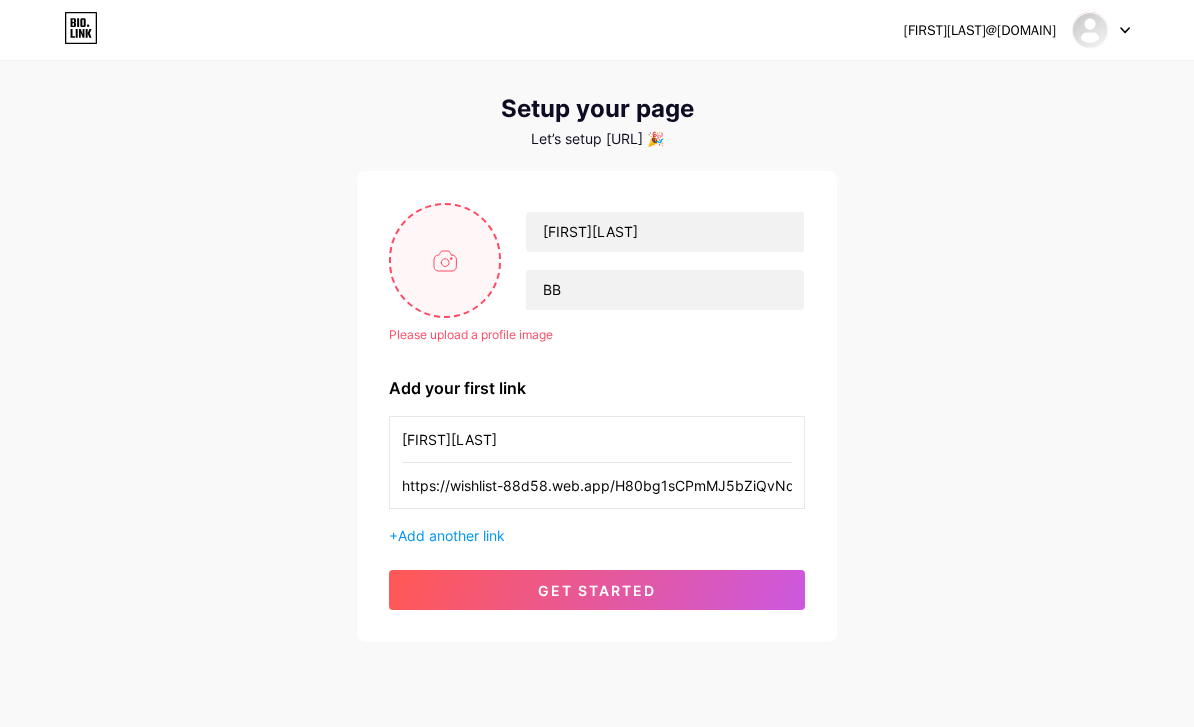 type on "C:\fakepath\[UUID].jpeg" 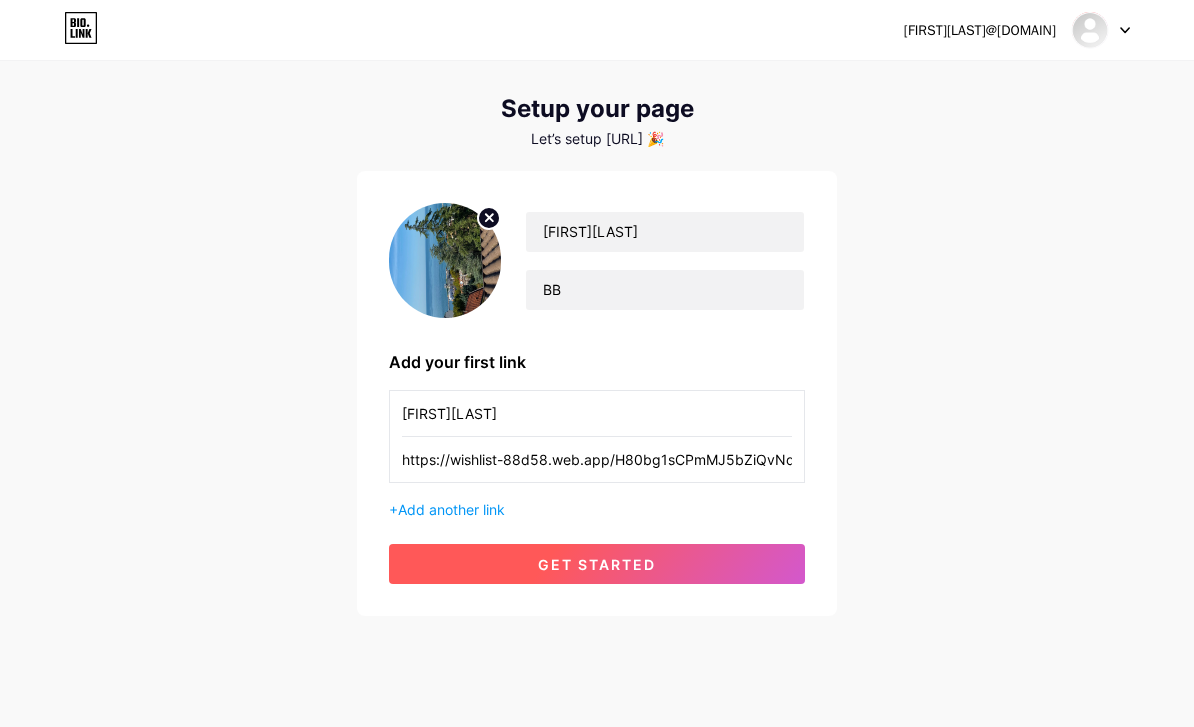 click on "get started" at bounding box center [597, 564] 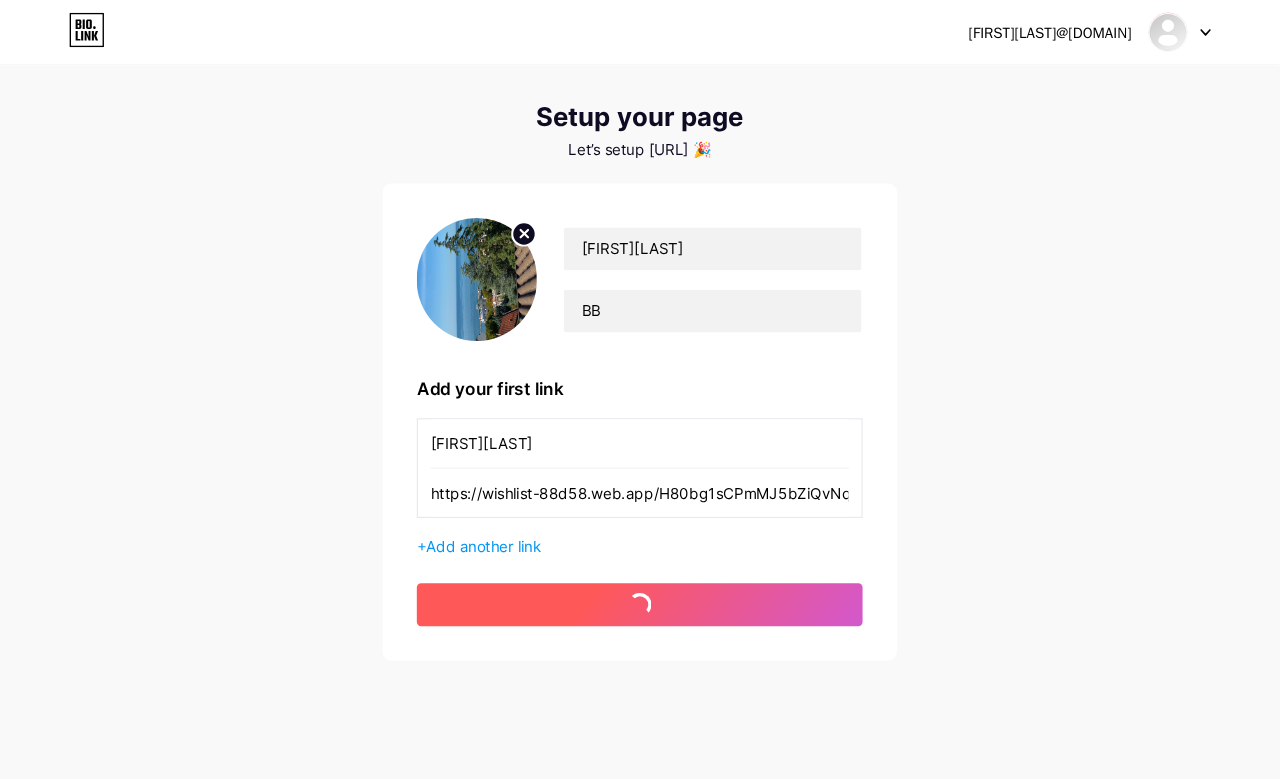 scroll, scrollTop: 0, scrollLeft: 0, axis: both 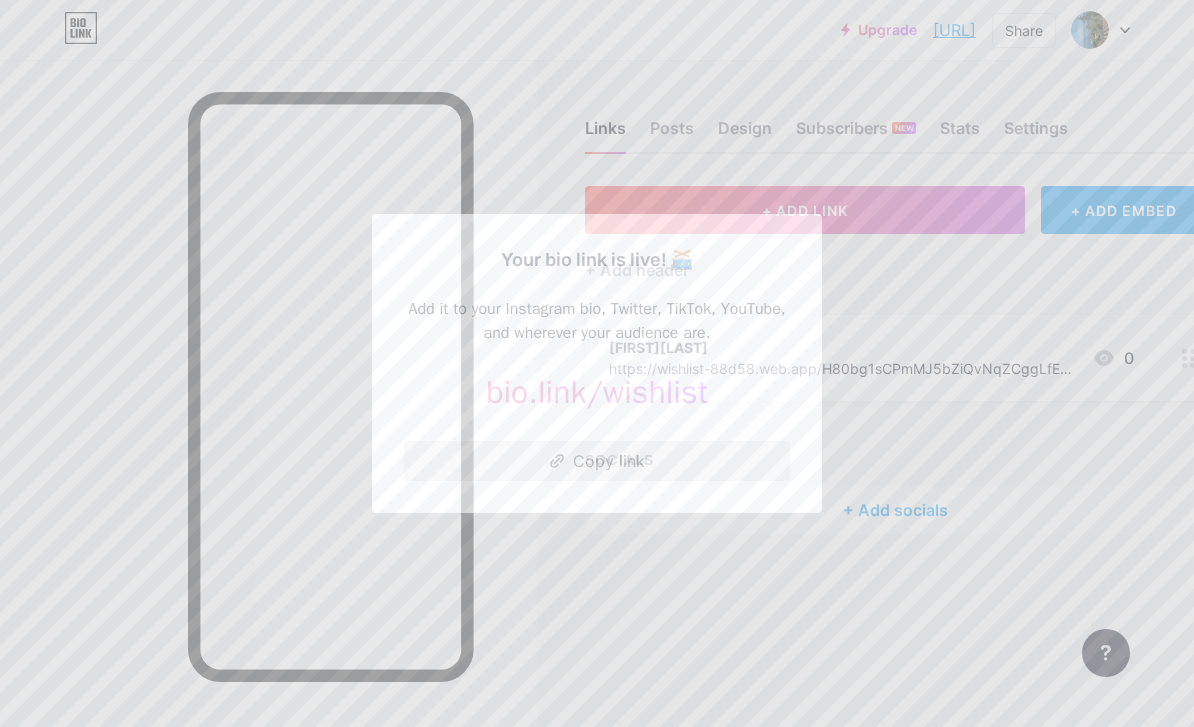 click on "Copy link" at bounding box center [597, 461] 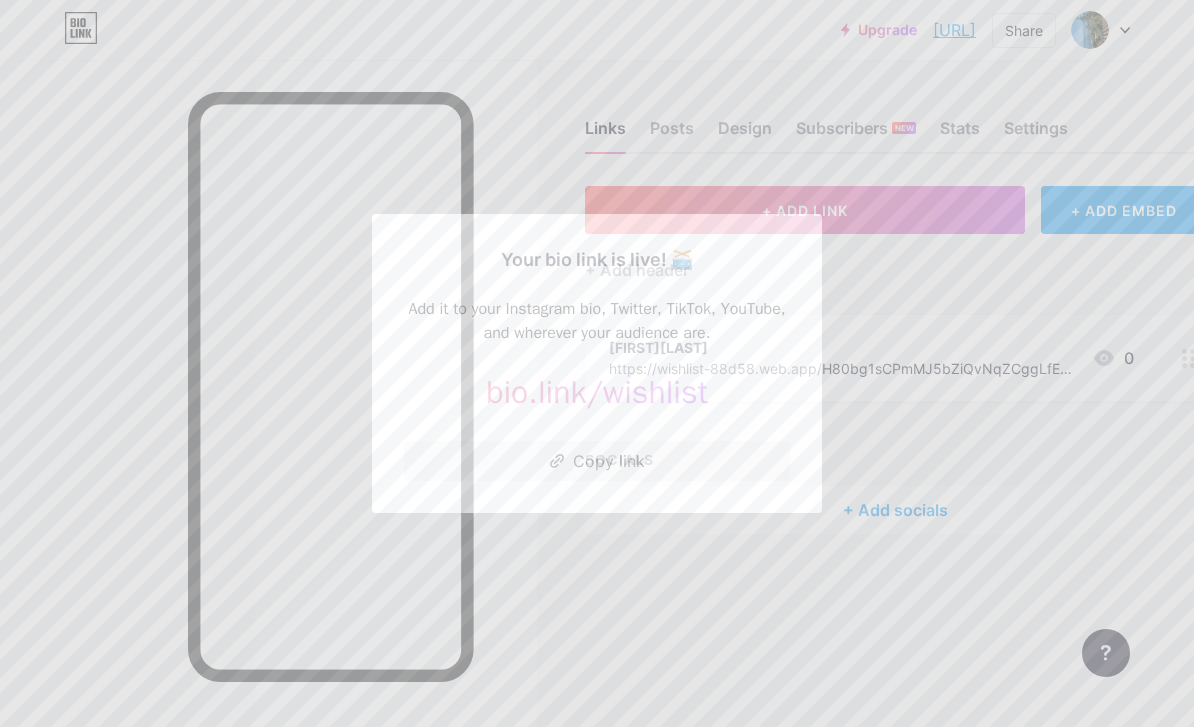 click at bounding box center [597, 363] 